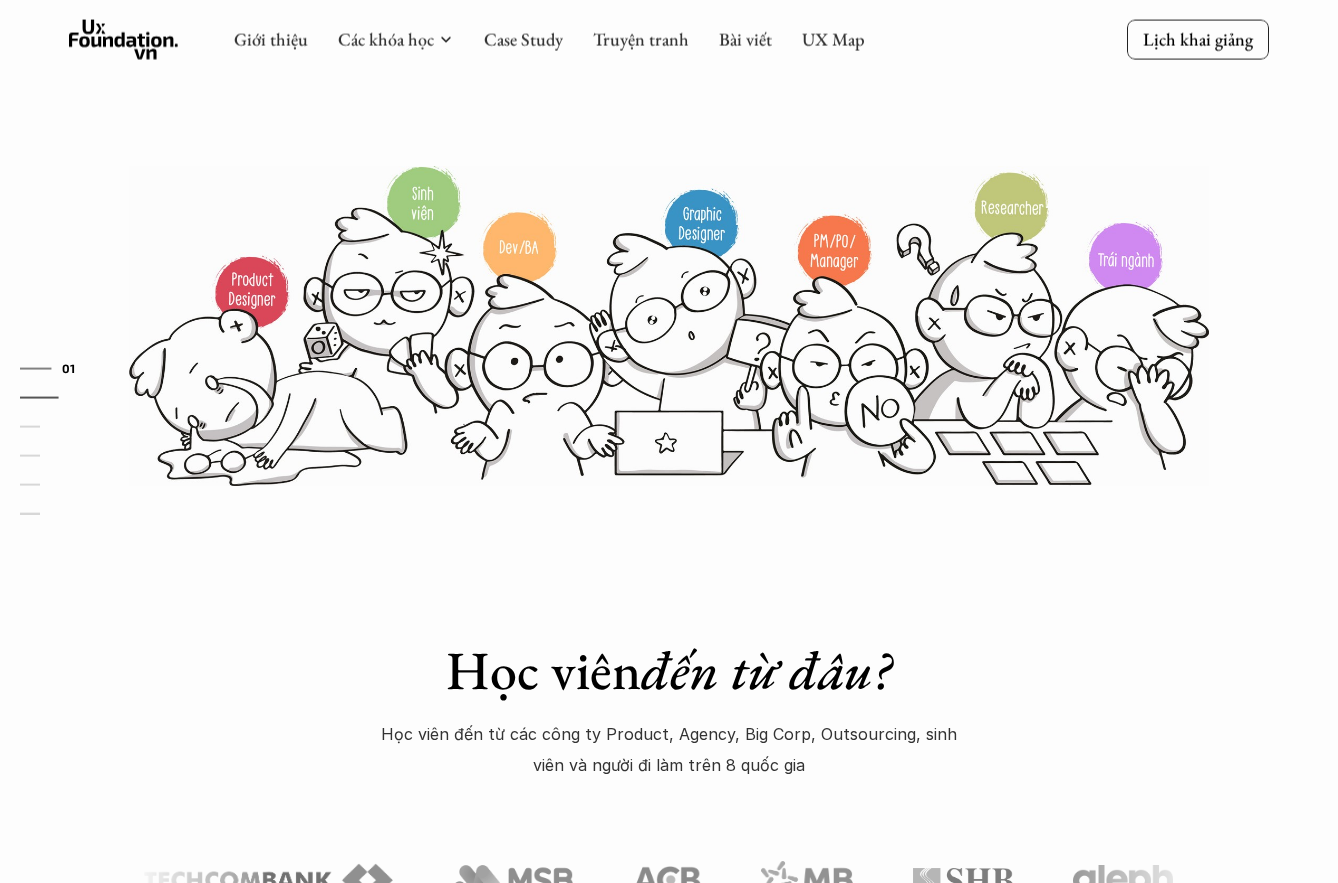 scroll, scrollTop: 160, scrollLeft: 0, axis: vertical 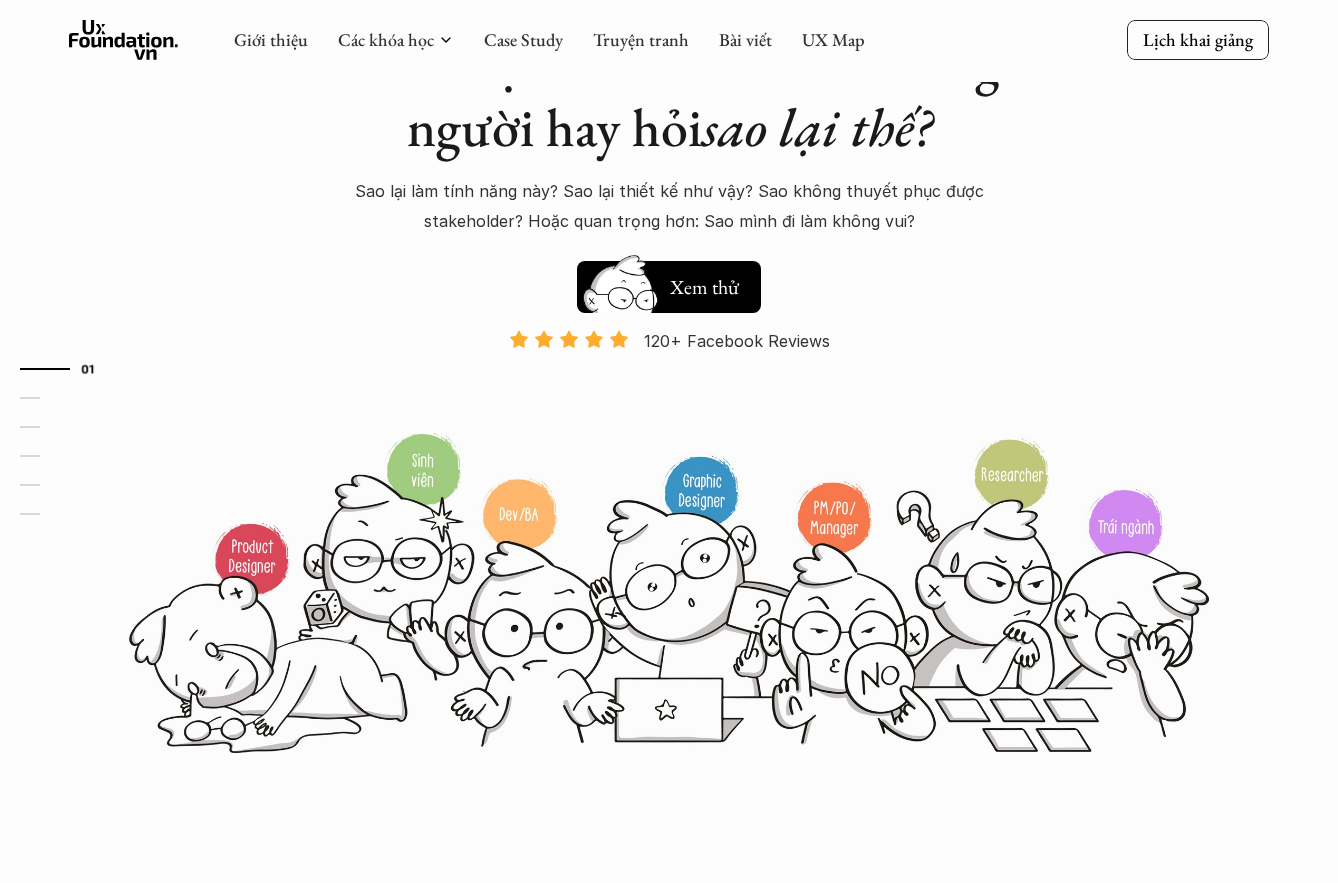 click 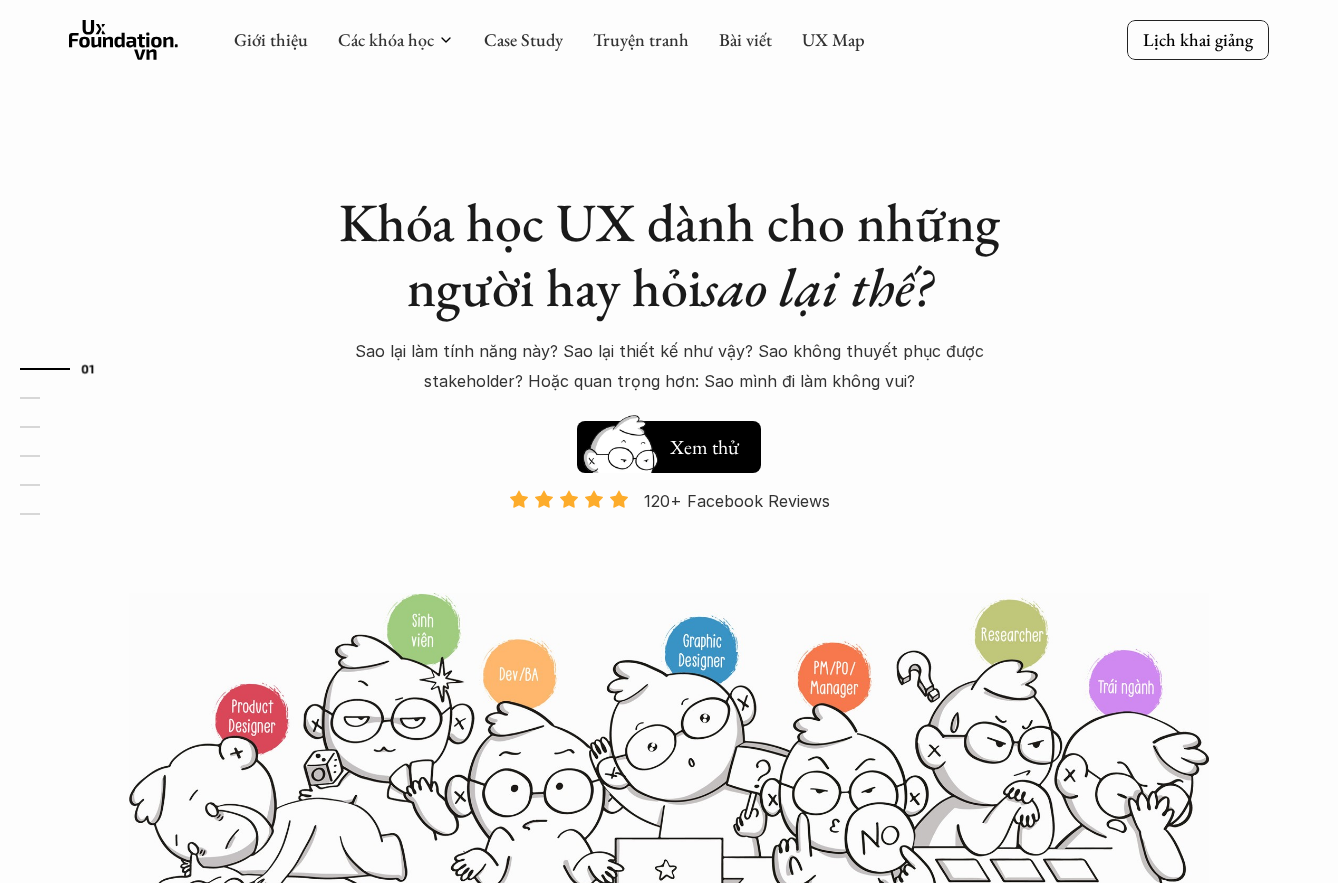 click 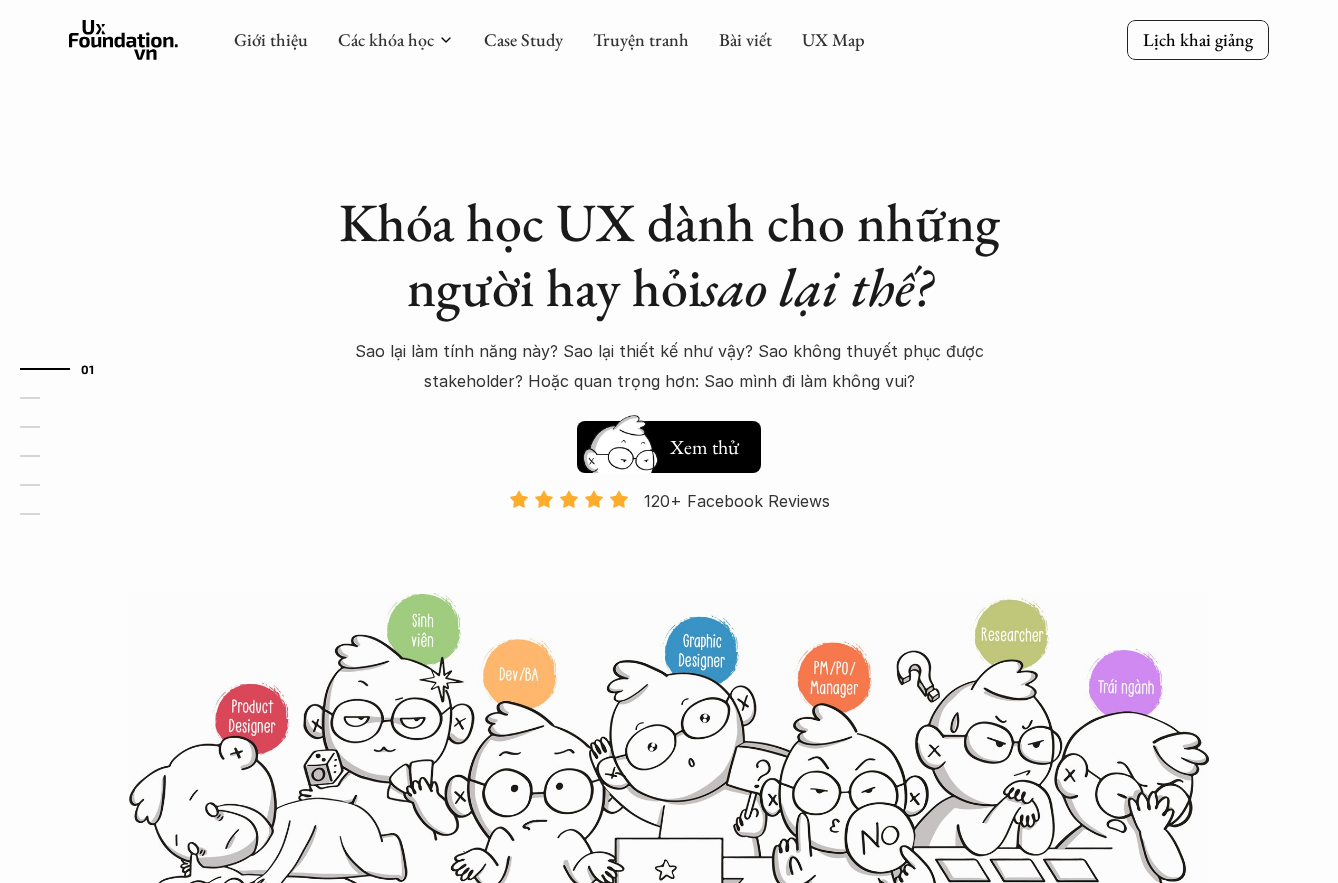scroll, scrollTop: 0, scrollLeft: 0, axis: both 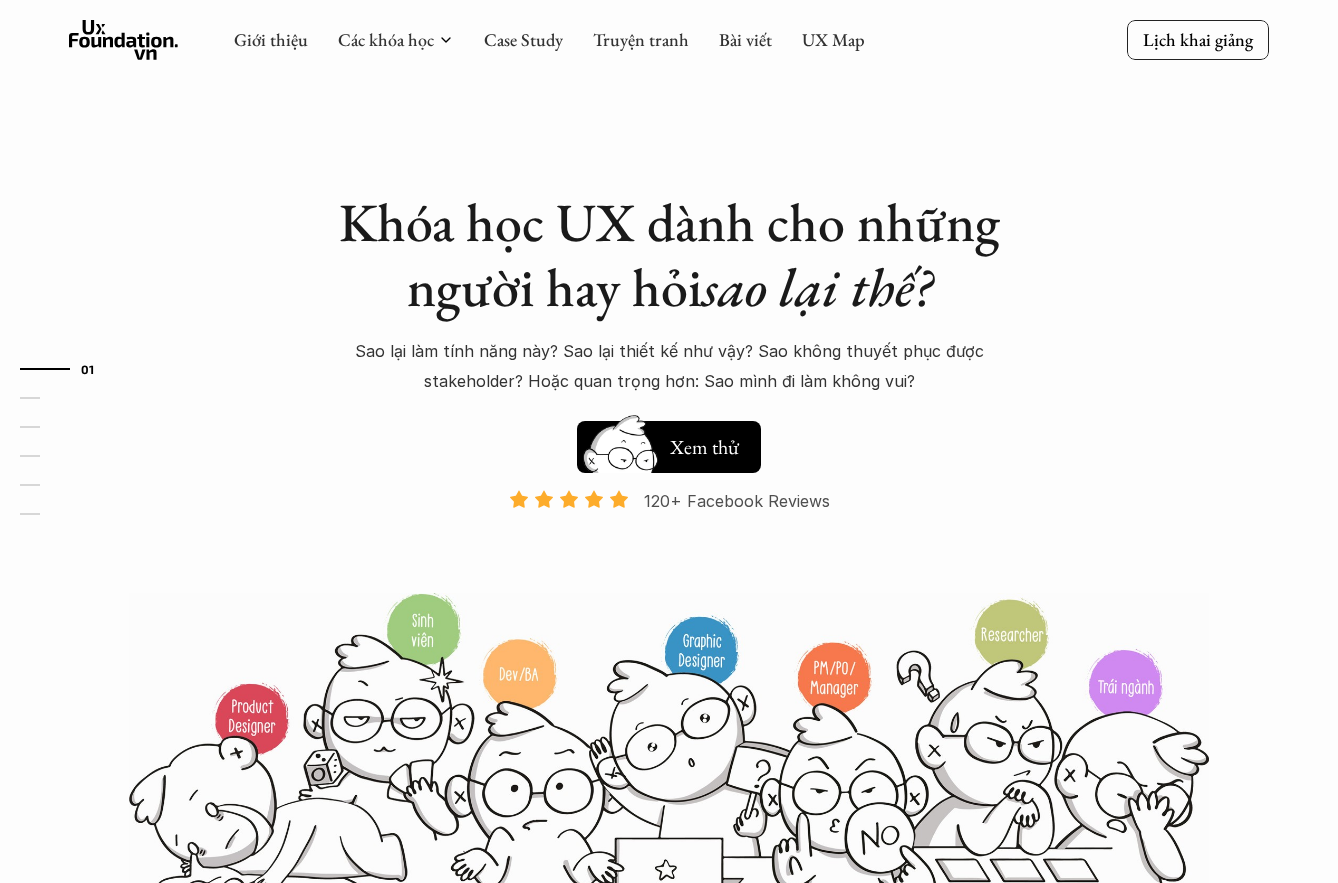 click on "Hay thôi Xem thử 120+ Facebook Reviews Và đang giảm dần do Facebook ra tính năng Locked Profile 😭 😭 😭" at bounding box center (669, 500) 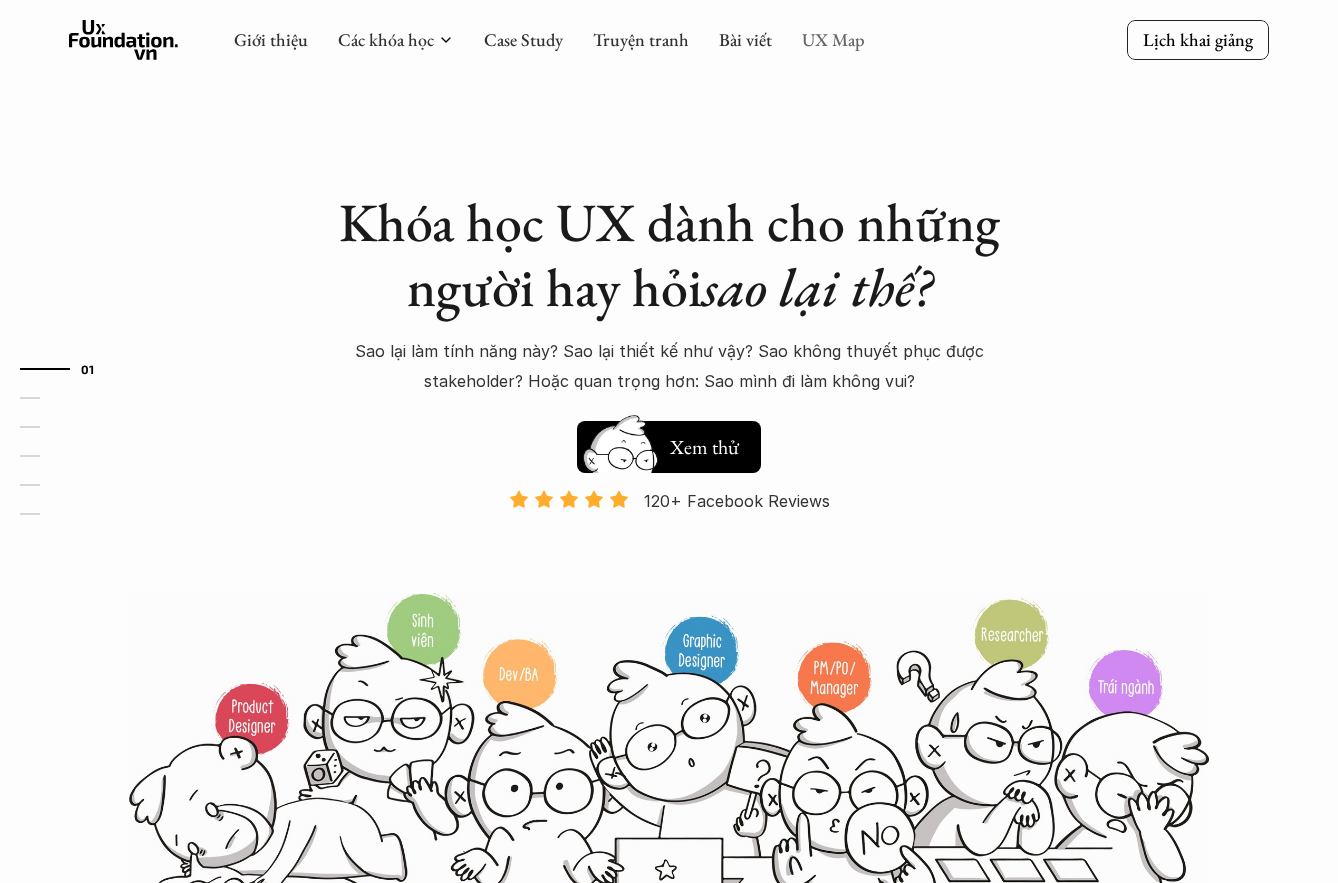 click on "UX Map" at bounding box center [833, 39] 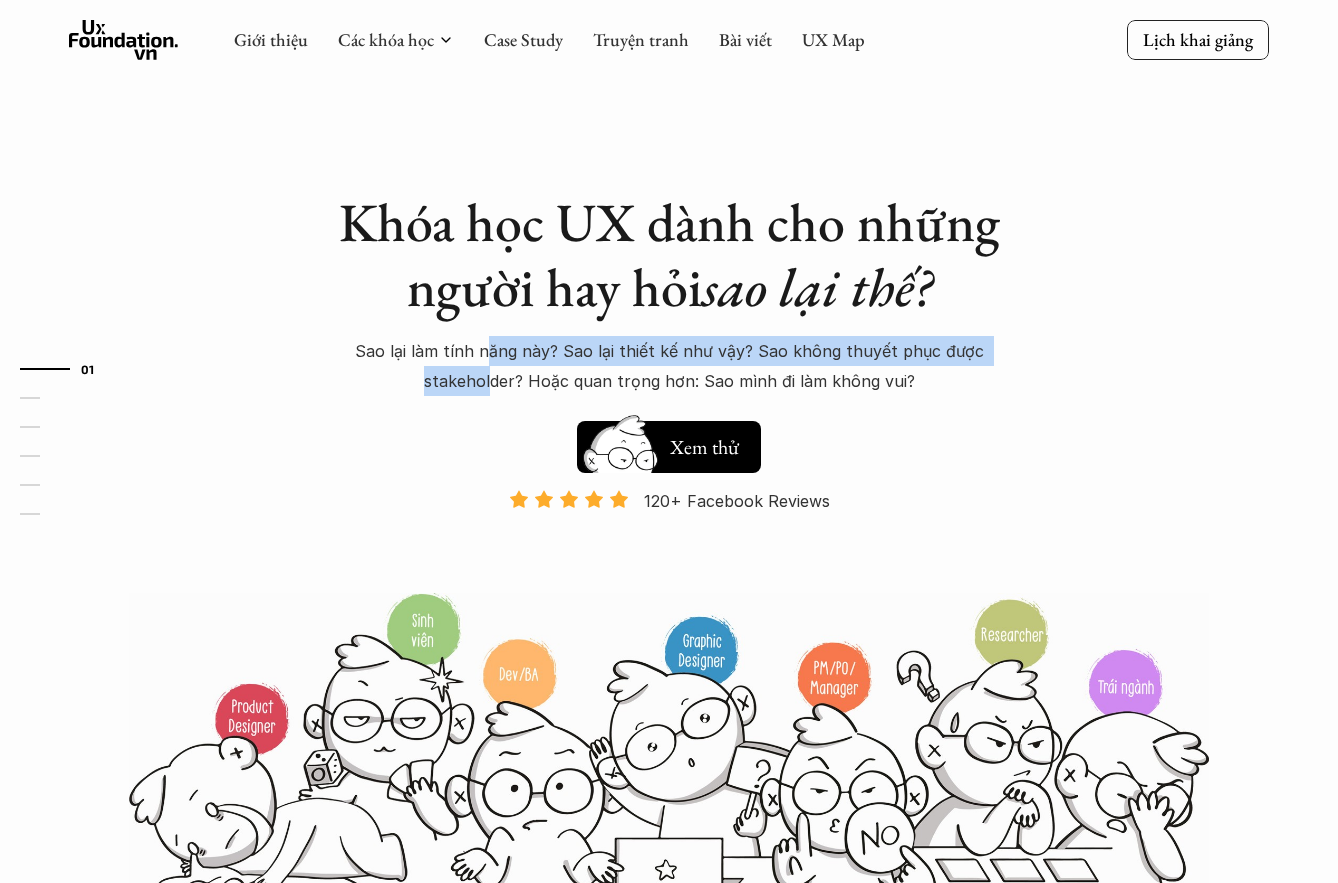 click on "Sao lại làm tính năng này? Sao lại thiết kế như vậy? Sao không thuyết phục được stakeholder? Hoặc quan trọng hơn: Sao mình đi làm không vui?" at bounding box center [669, 366] 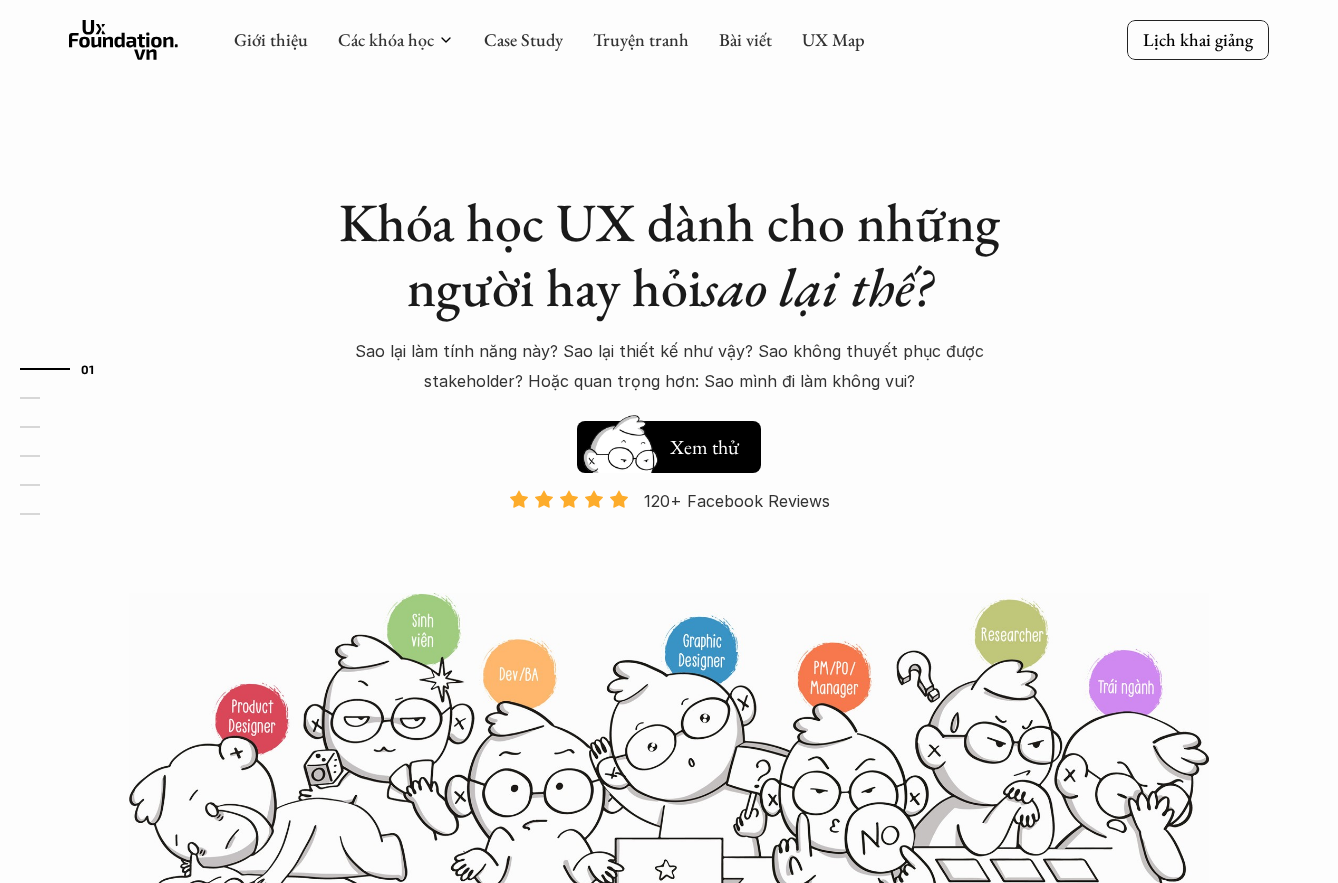 click on "Khóa học UX dành cho những người hay hỏi  sao lại thế? Sao lại làm tính năng này? Sao lại thiết kế như vậy? Sao không thuyết phục được stakeholder? Hoặc quan trọng hơn: Sao mình đi làm không vui?" at bounding box center [669, 293] 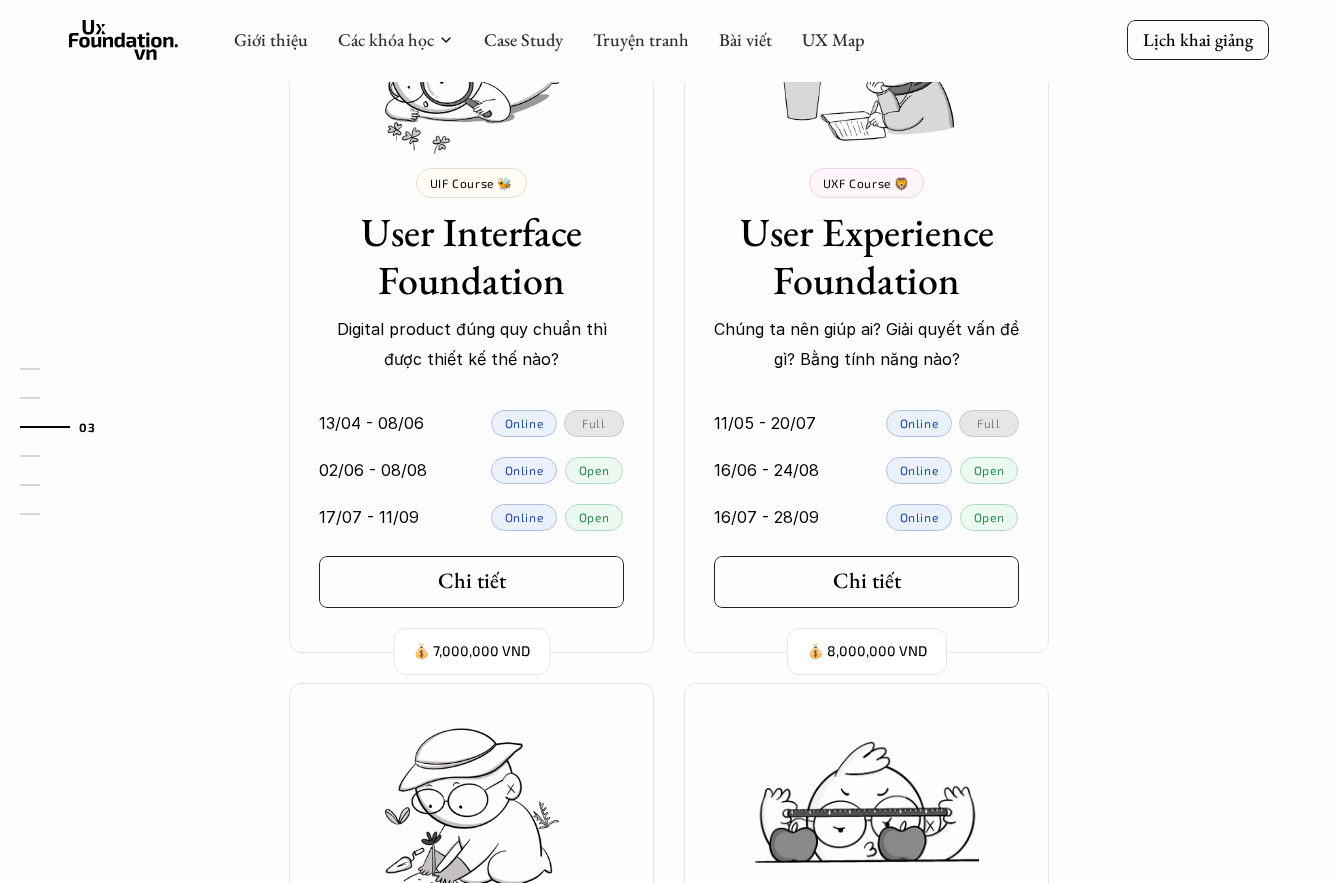 scroll, scrollTop: 1488, scrollLeft: 0, axis: vertical 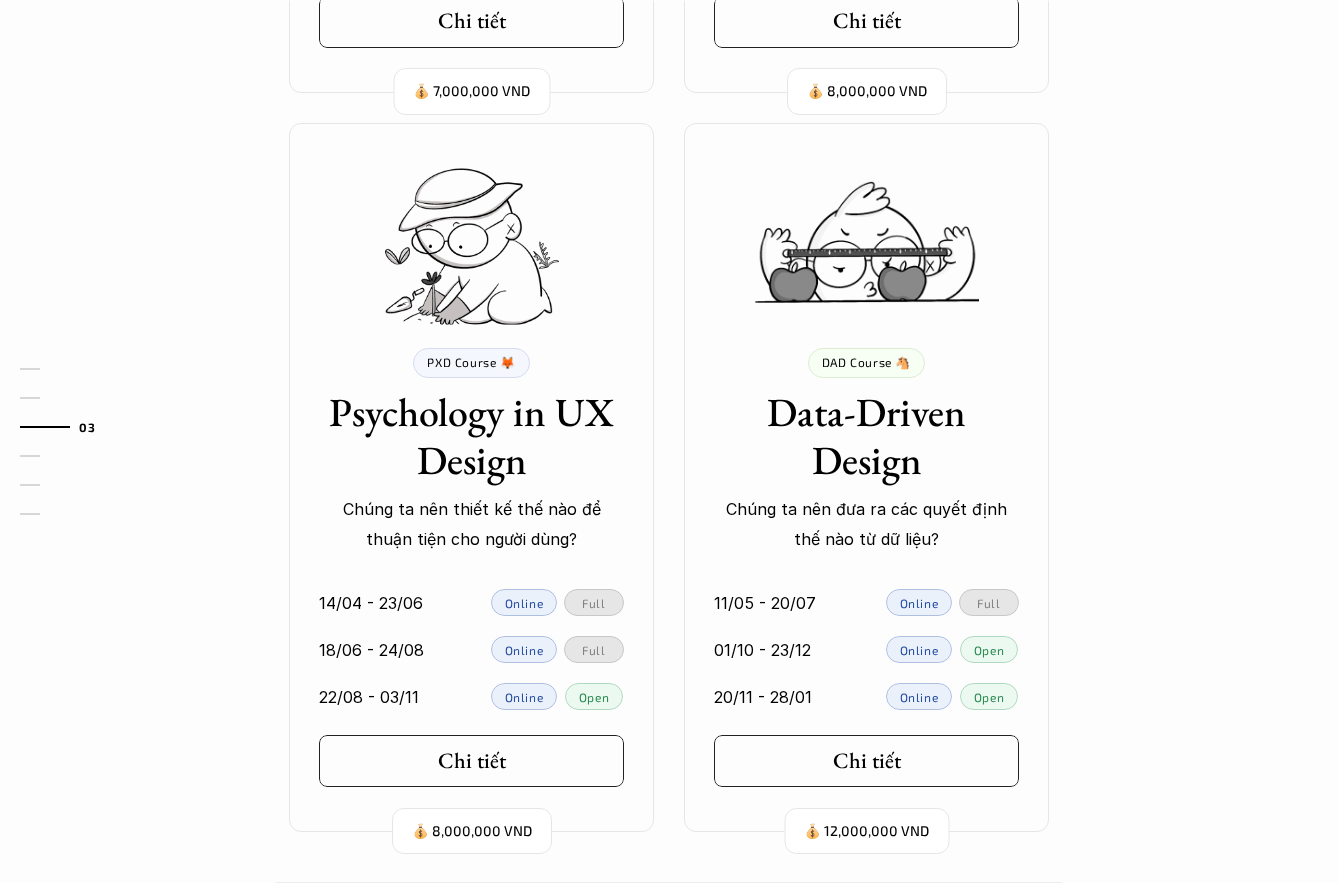 click on "Chúng ta nên thiết kế thế nào để thuận tiện cho người dùng?" at bounding box center [471, 524] 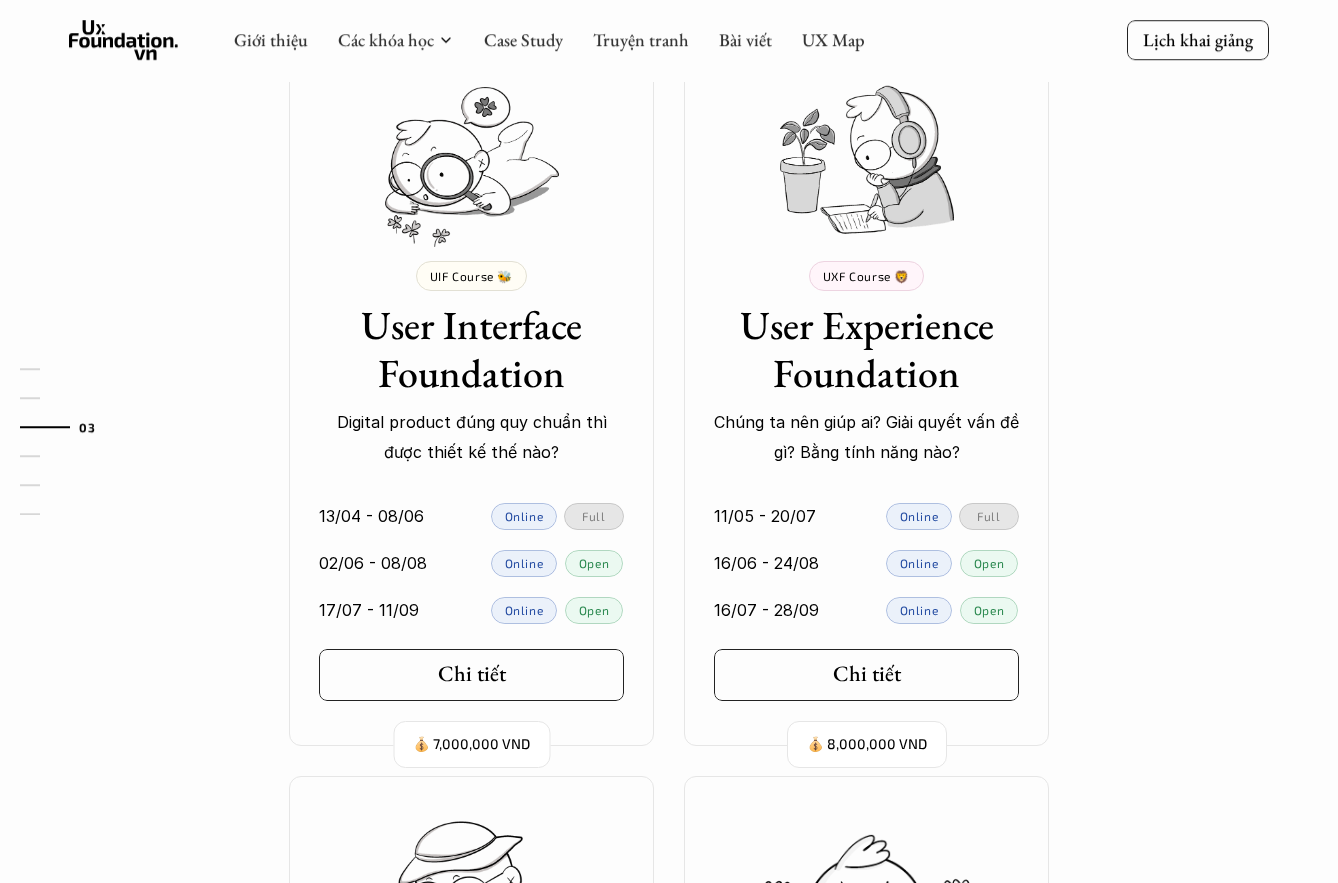 scroll, scrollTop: 1648, scrollLeft: 0, axis: vertical 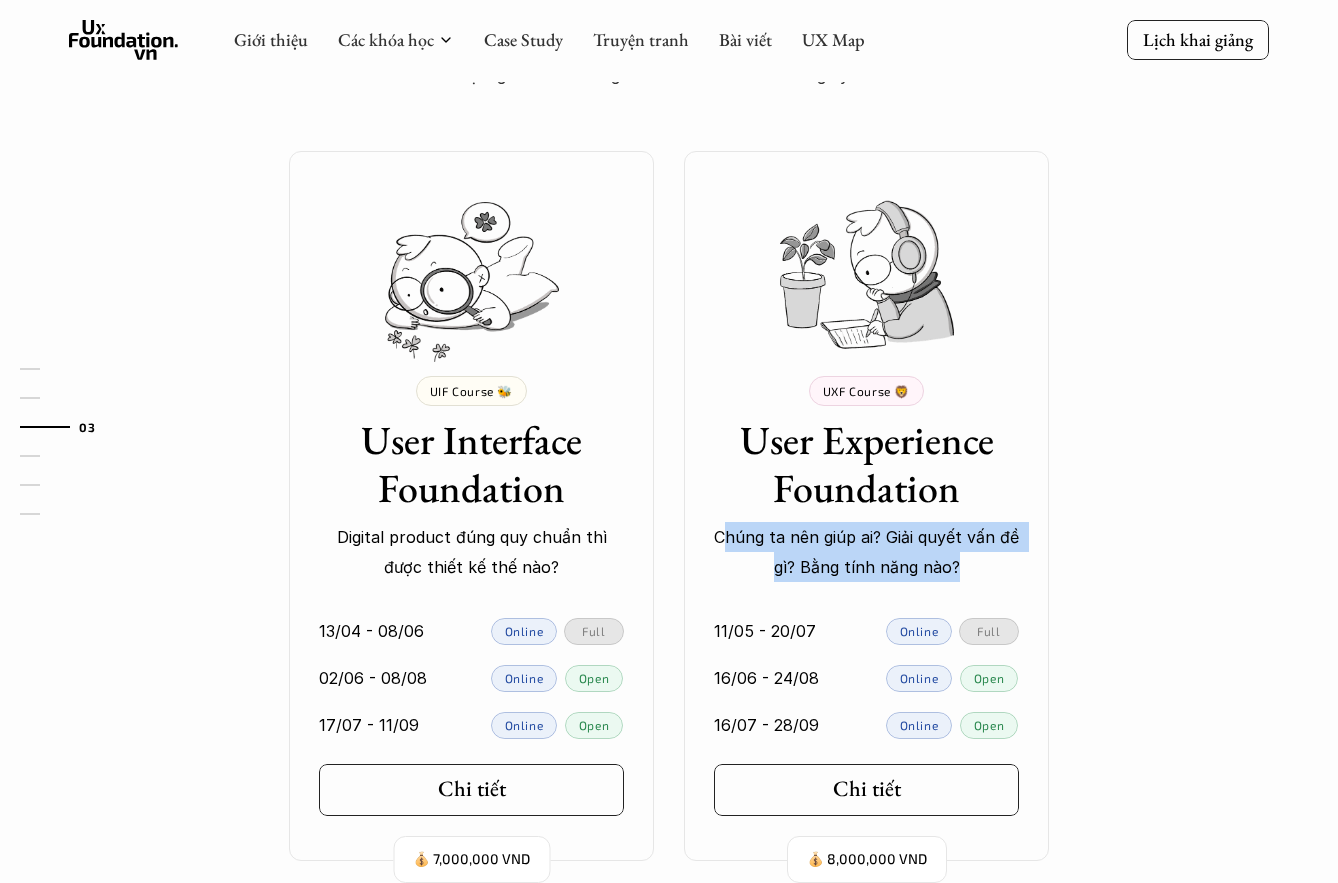 drag, startPoint x: 961, startPoint y: 570, endPoint x: 724, endPoint y: 534, distance: 239.71858 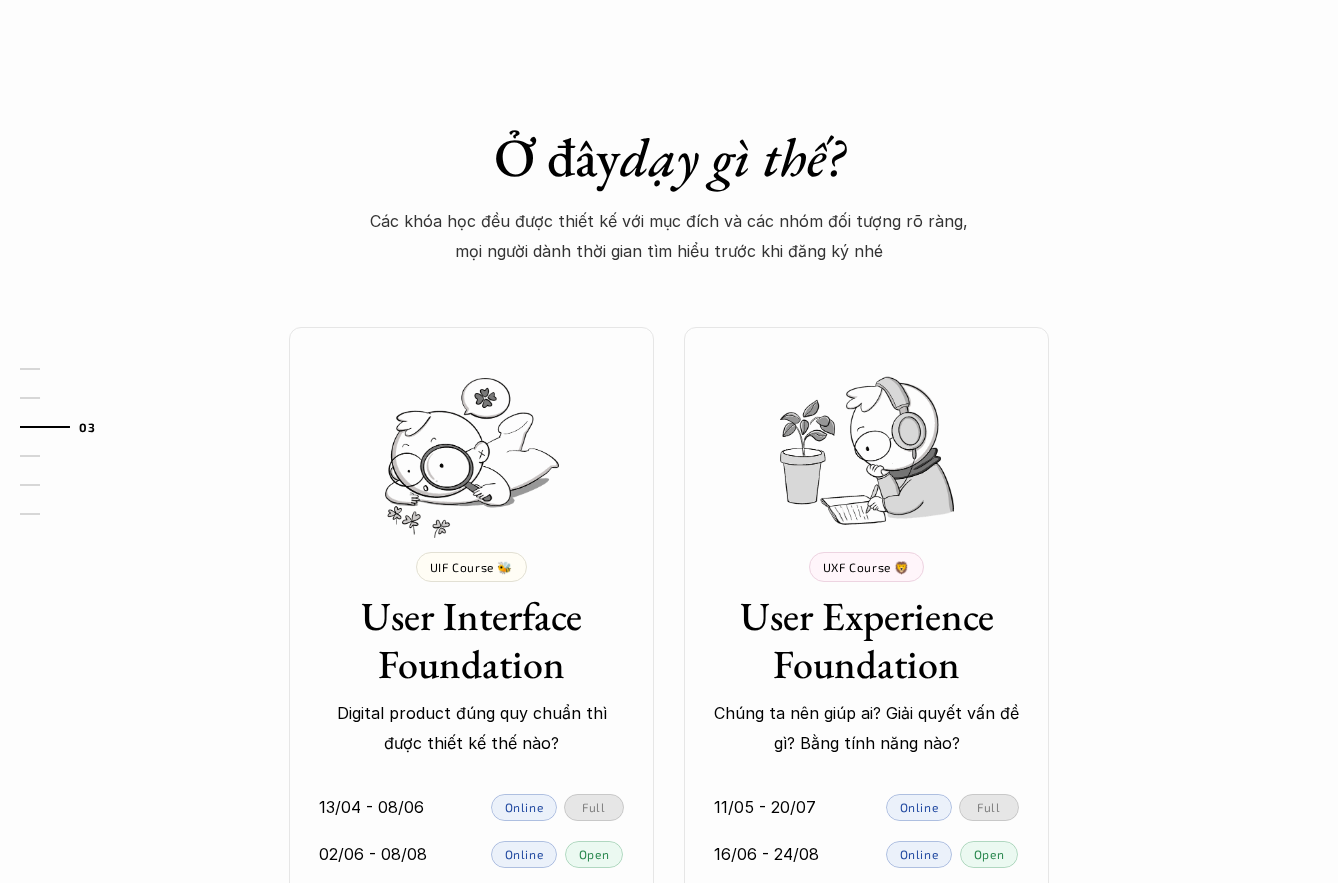 scroll, scrollTop: 1072, scrollLeft: 0, axis: vertical 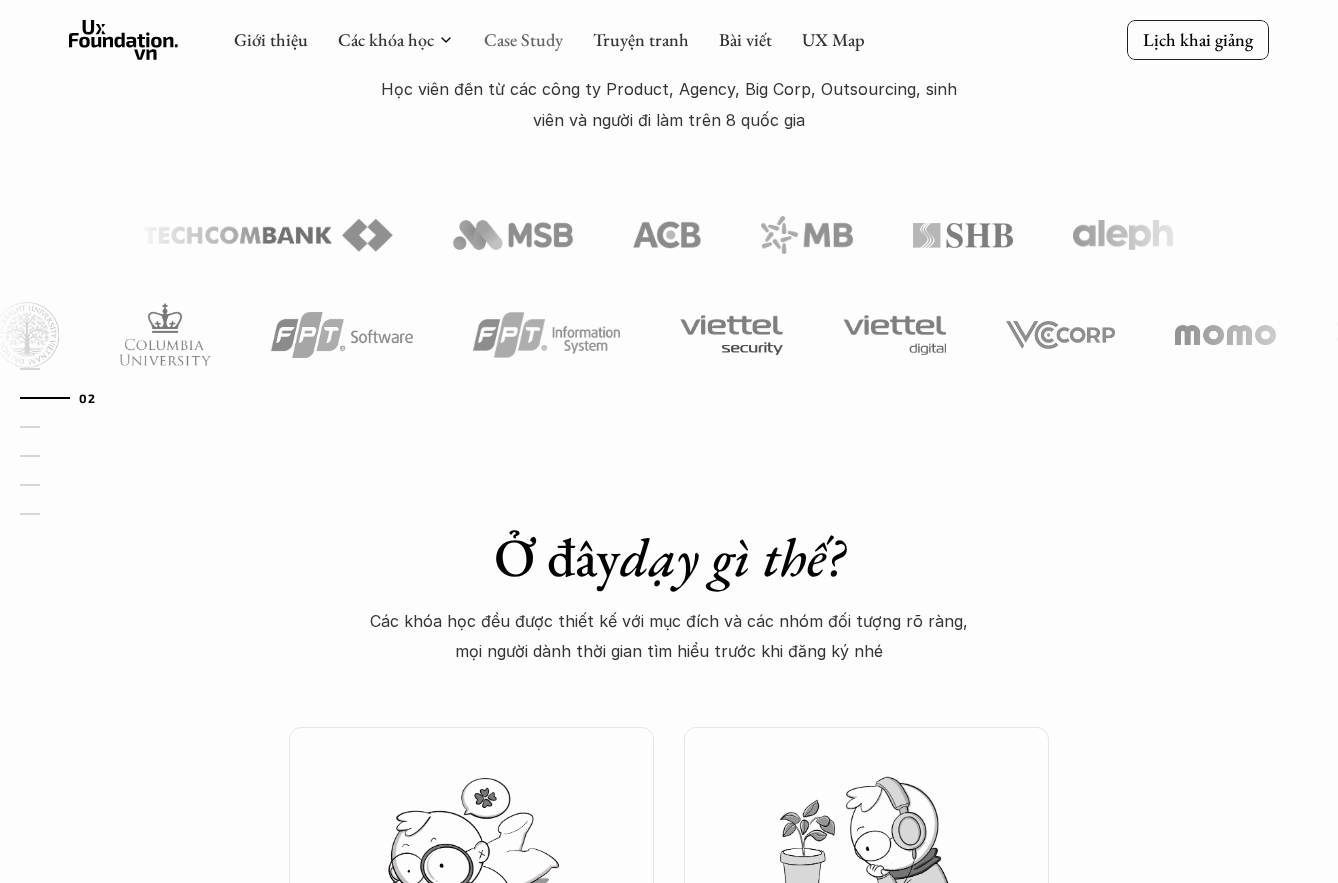 click on "Case Study" at bounding box center [523, 39] 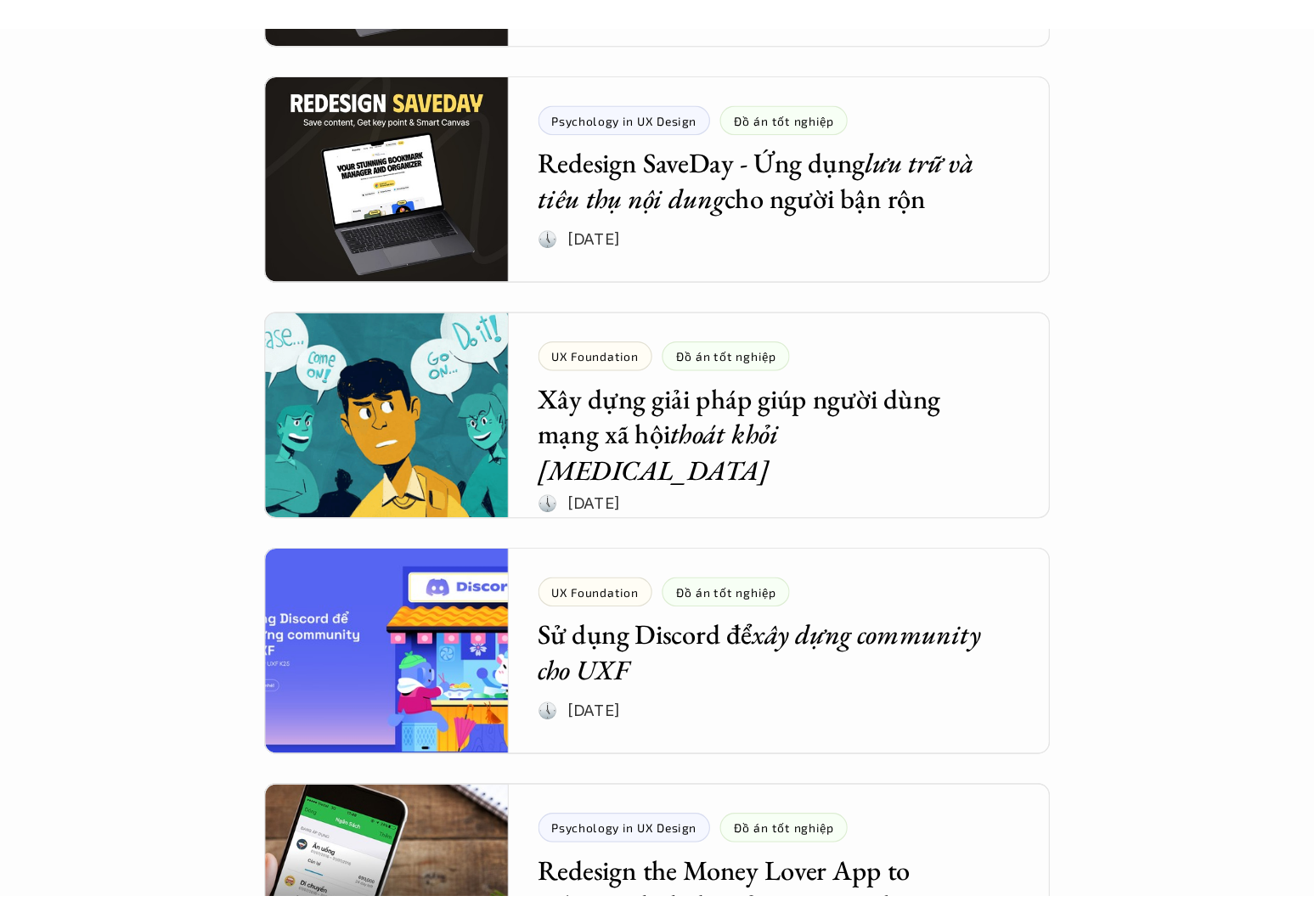 scroll, scrollTop: 2201, scrollLeft: 0, axis: vertical 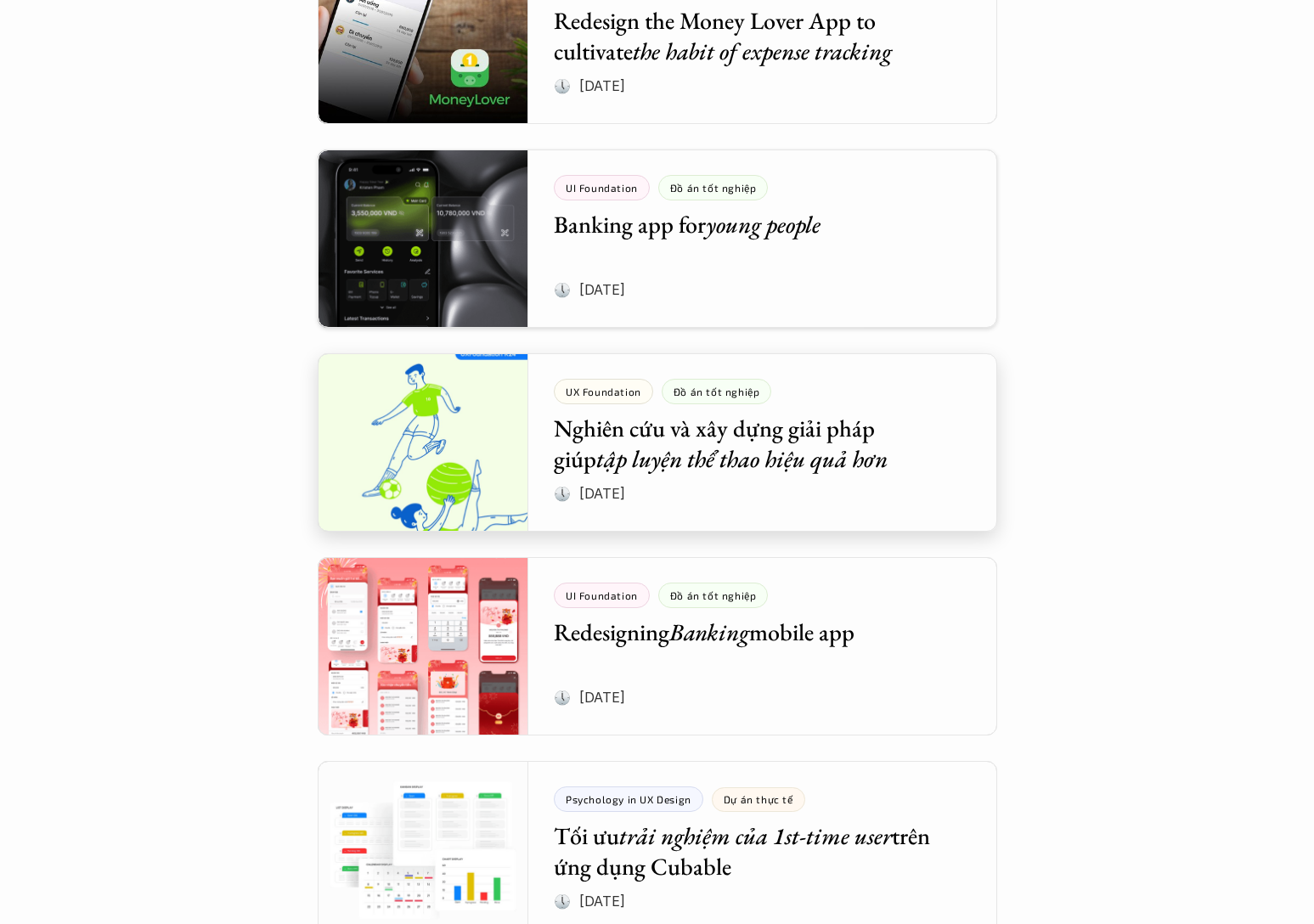click at bounding box center [657, 442] 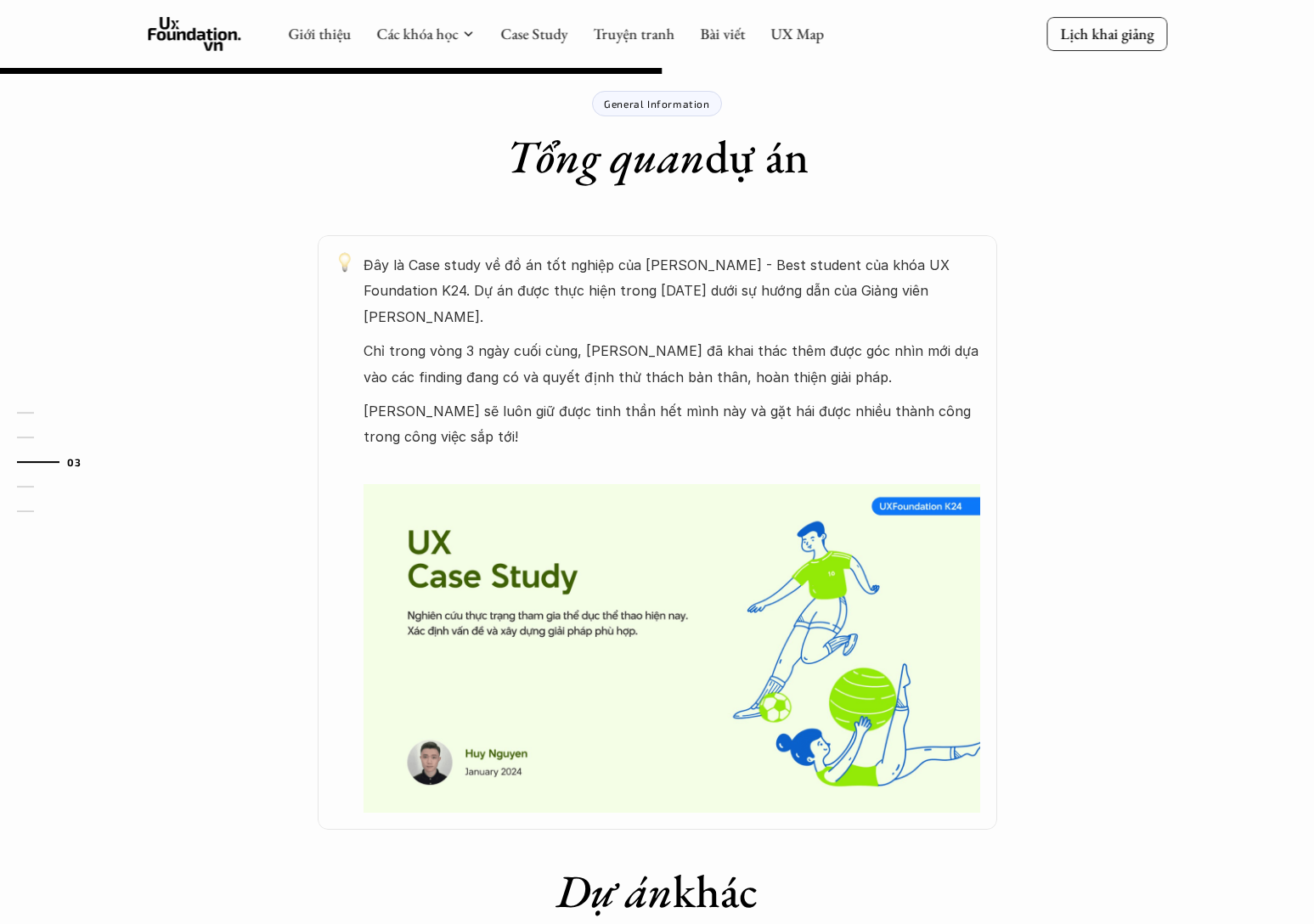 scroll, scrollTop: 762, scrollLeft: 0, axis: vertical 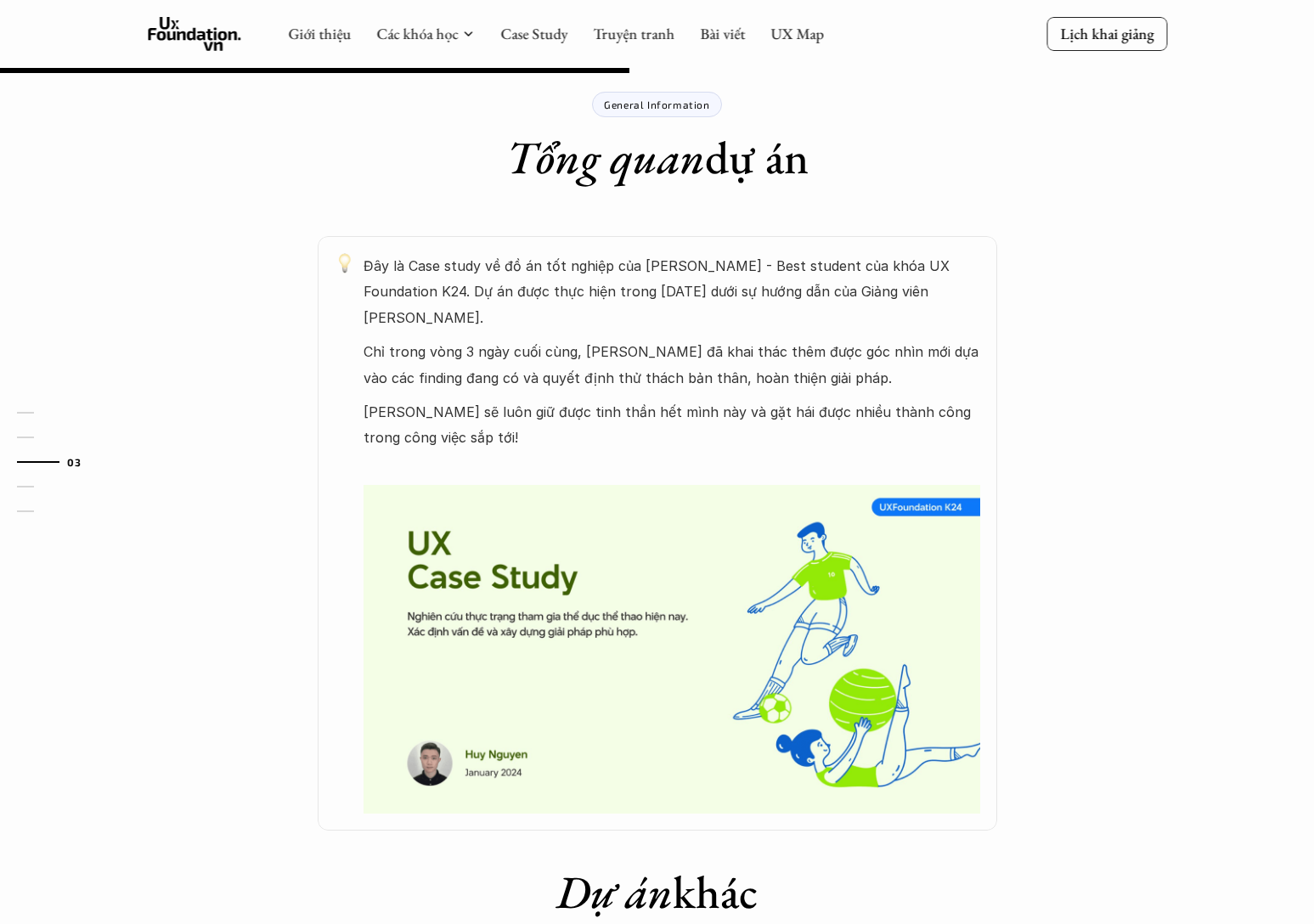 click at bounding box center (672, 649) 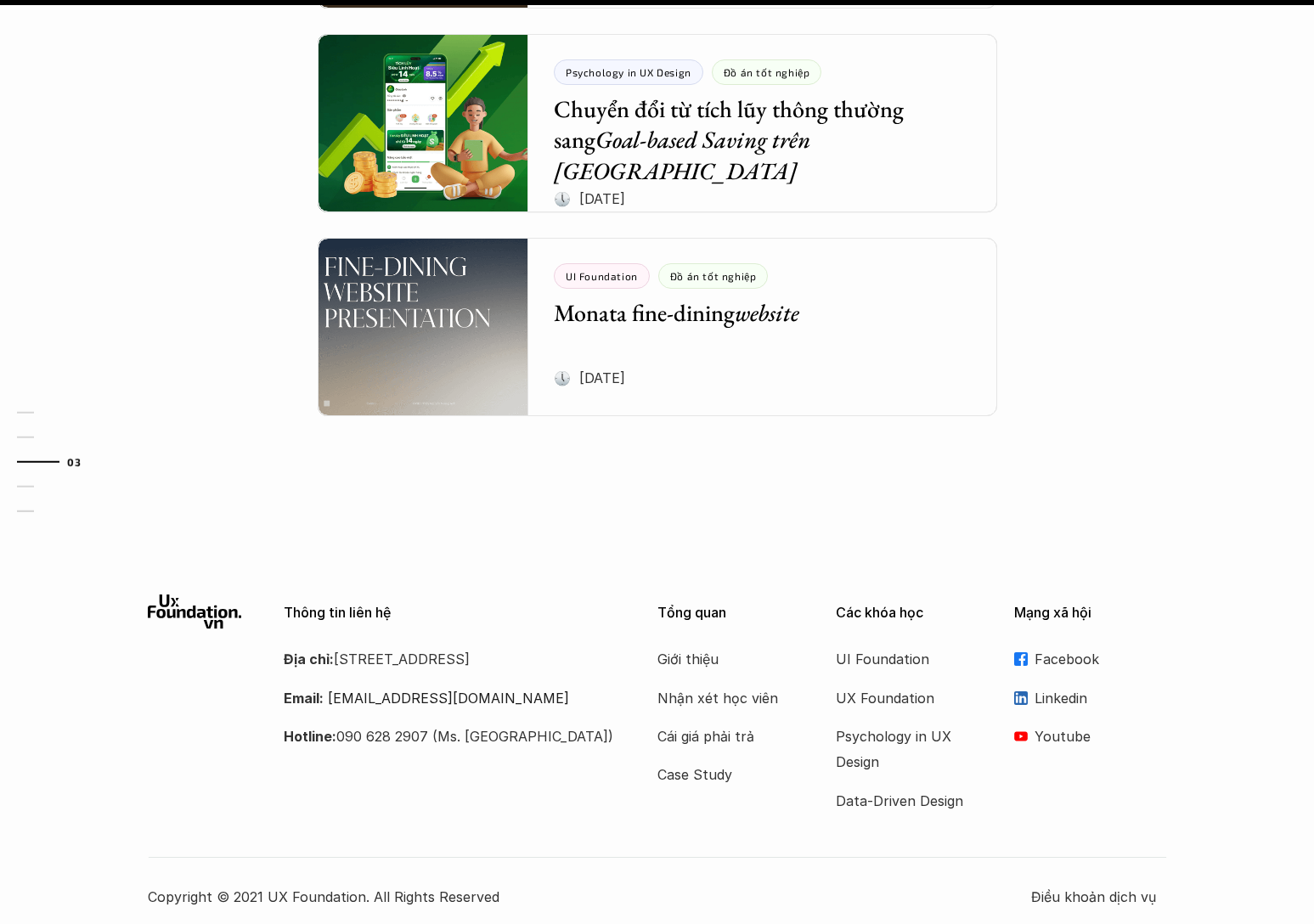 scroll, scrollTop: 2025, scrollLeft: 0, axis: vertical 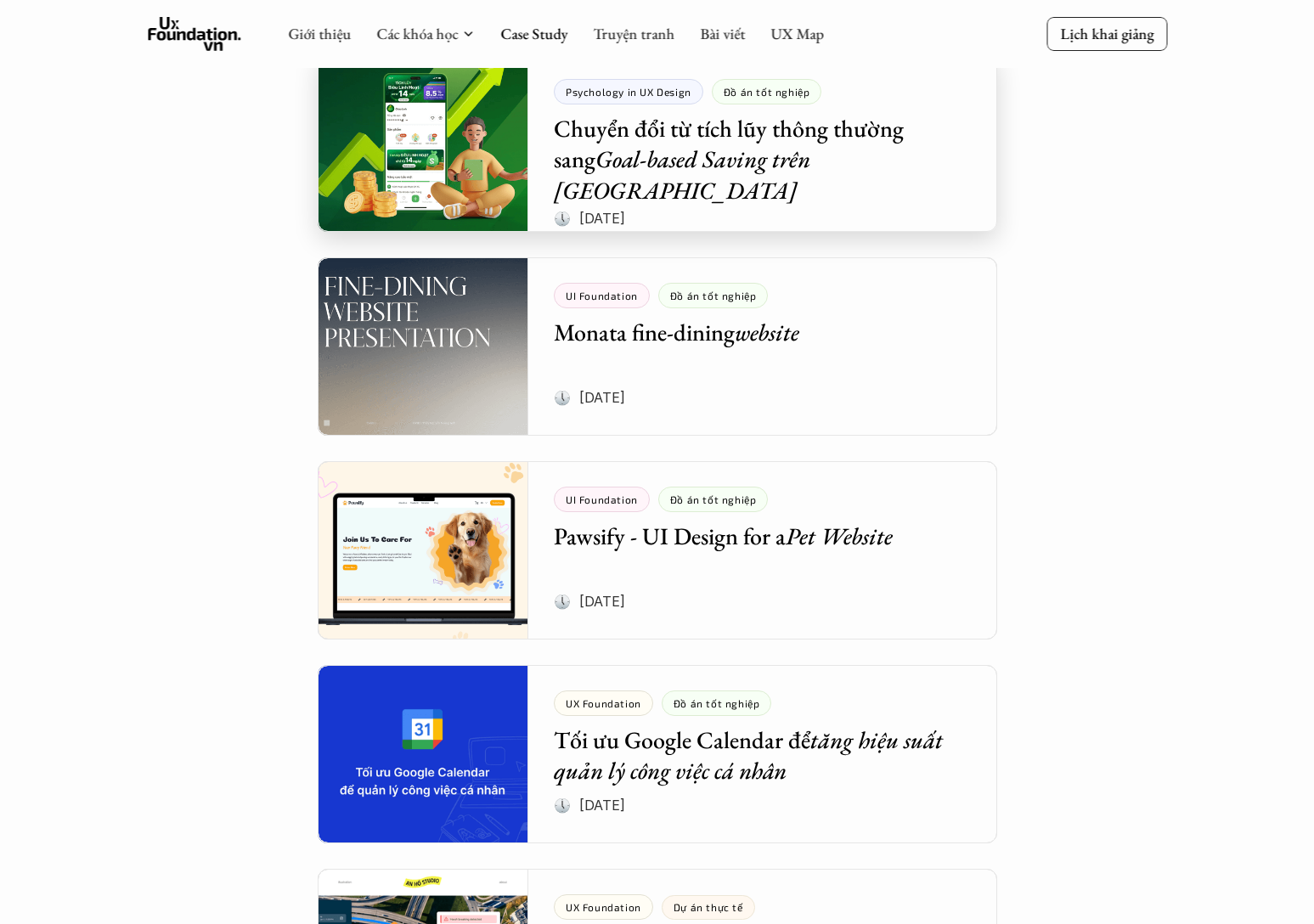click at bounding box center (657, 143) 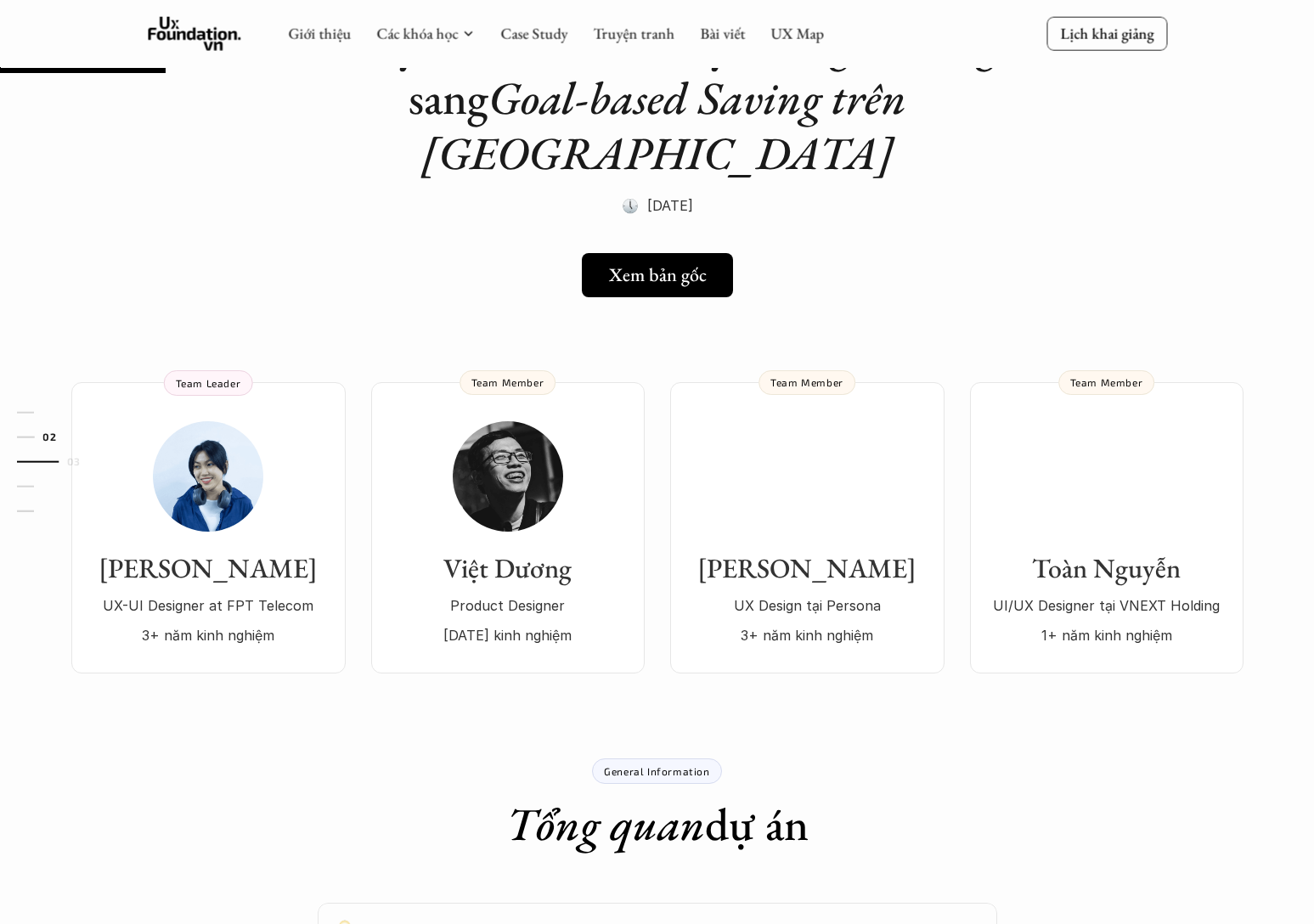 scroll, scrollTop: 149, scrollLeft: 0, axis: vertical 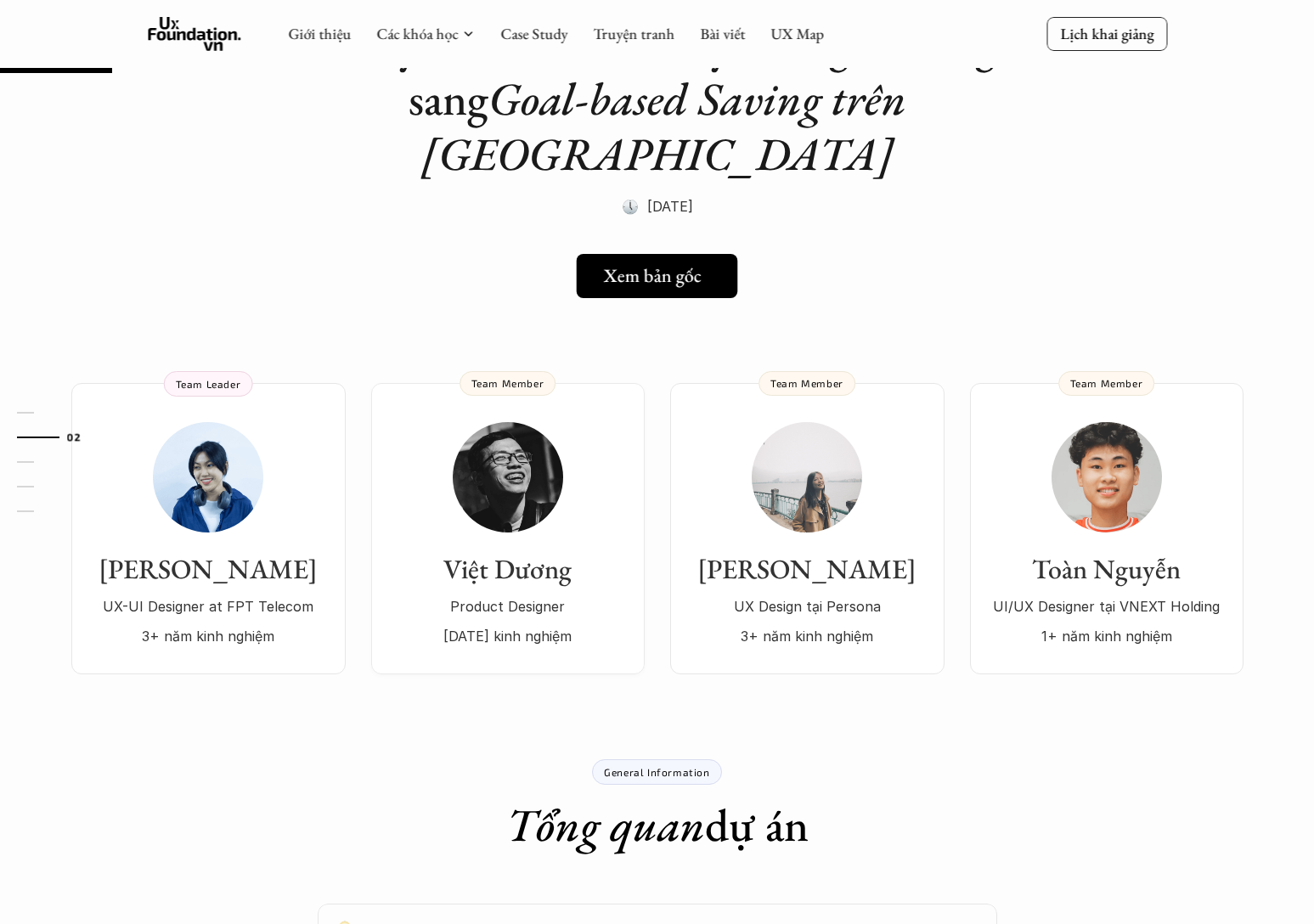 click on "Xem bản gốc" at bounding box center [652, 276] 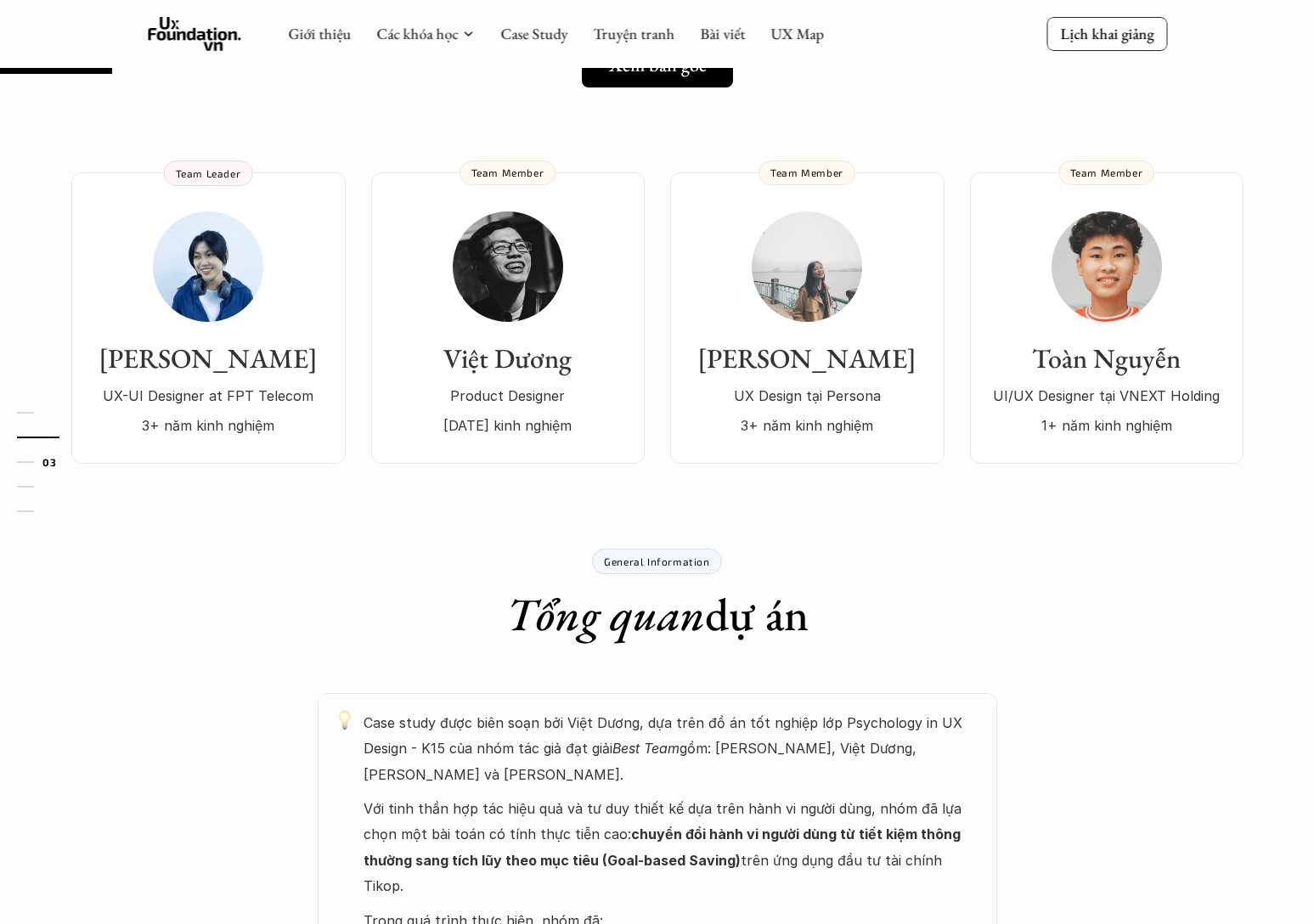 scroll, scrollTop: 571, scrollLeft: 0, axis: vertical 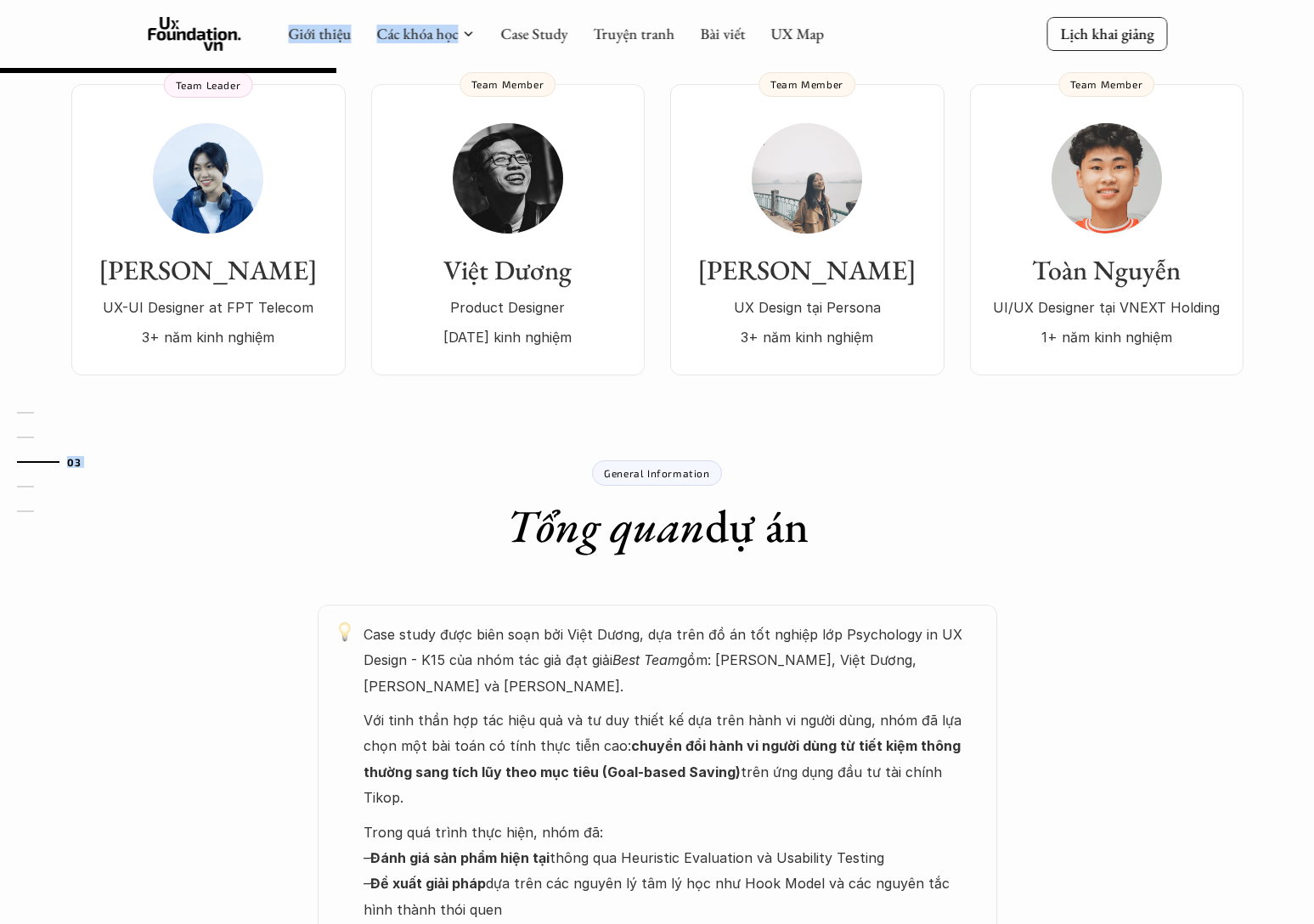 click on "Giới thiệu Các khóa học Case Study Truyện tranh Bài viết UX Map" at bounding box center [555, 34] 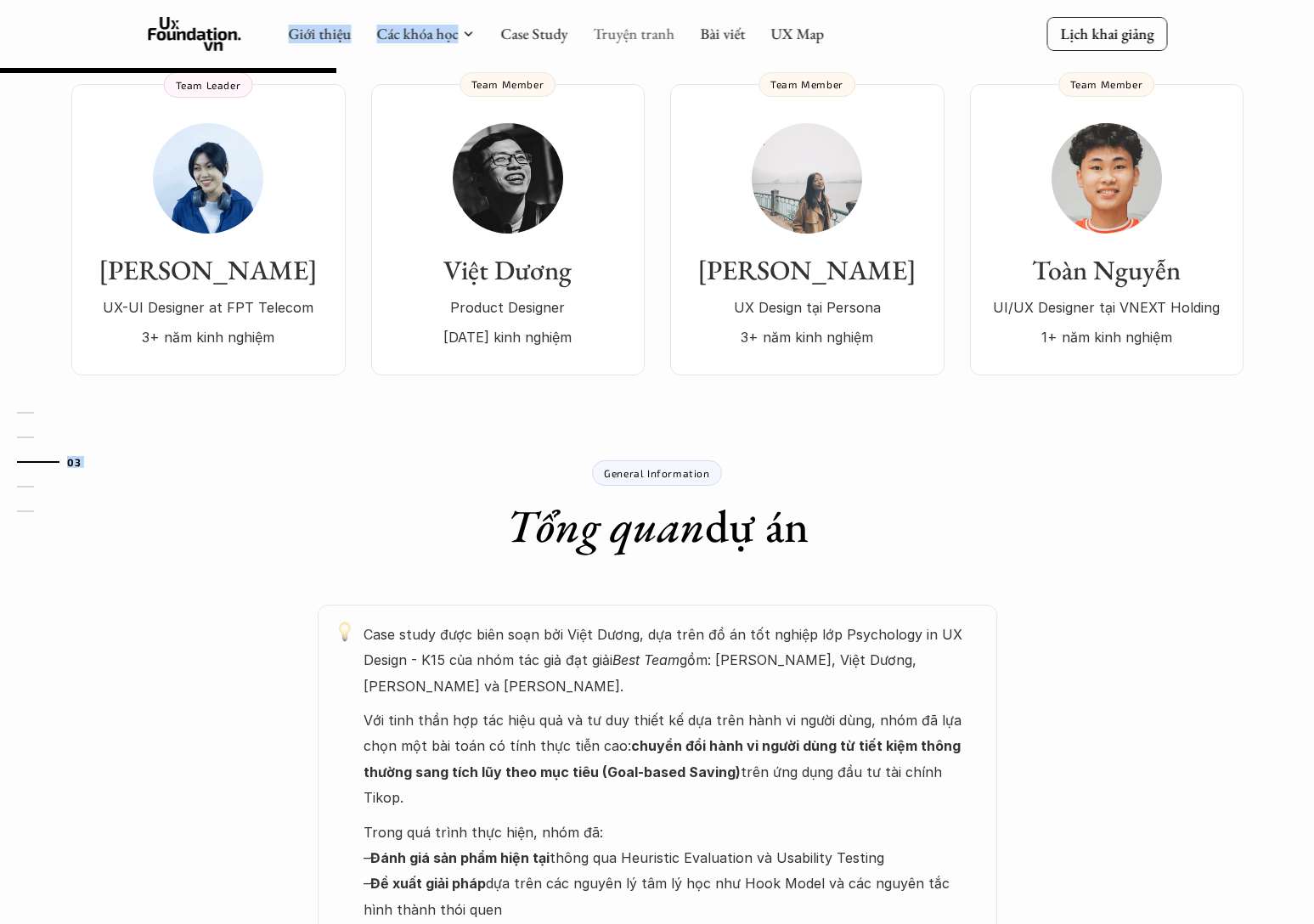click on "Truyện tranh" at bounding box center [634, 33] 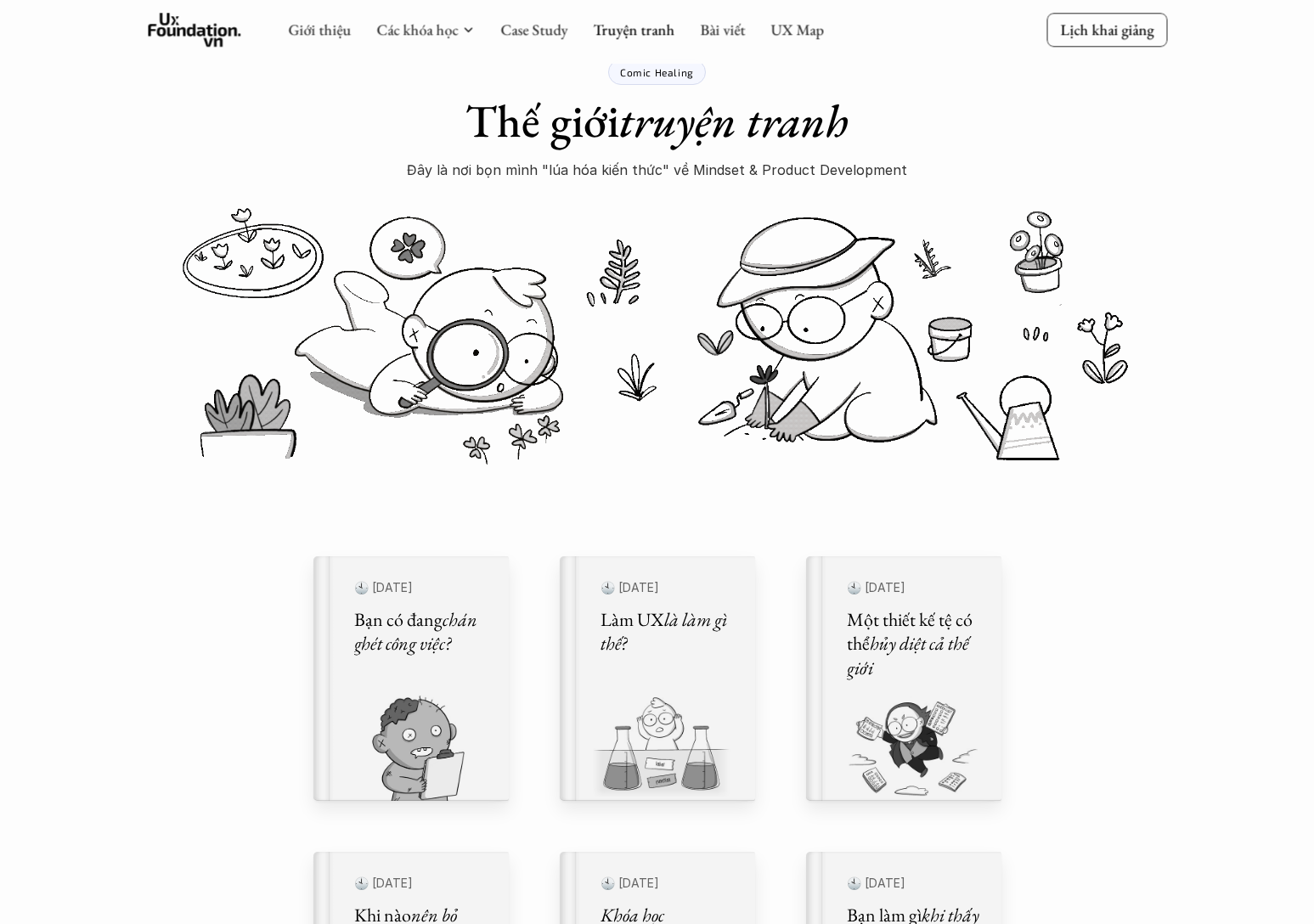 scroll, scrollTop: 0, scrollLeft: 0, axis: both 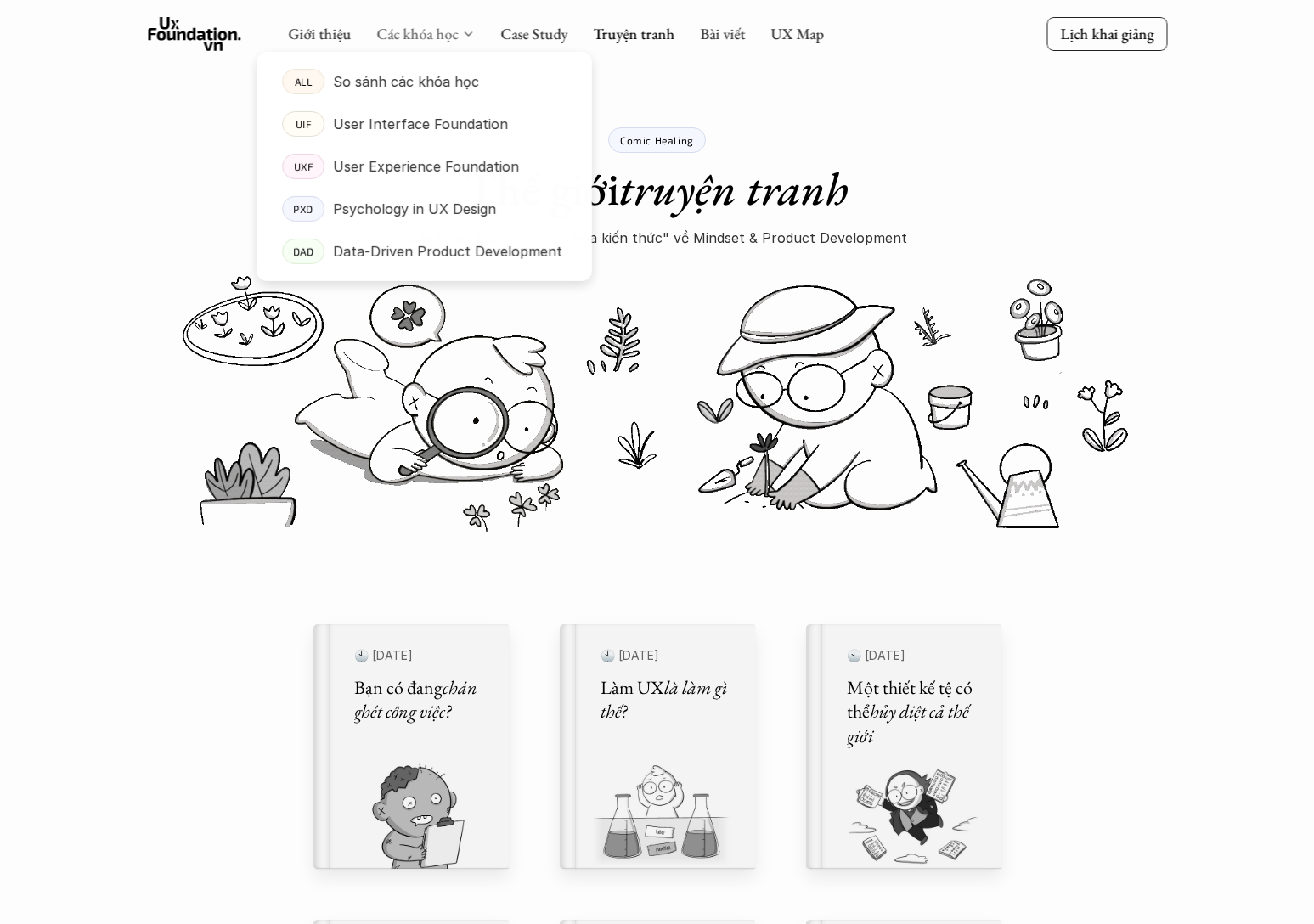 click on "Các khóa học" at bounding box center [417, 33] 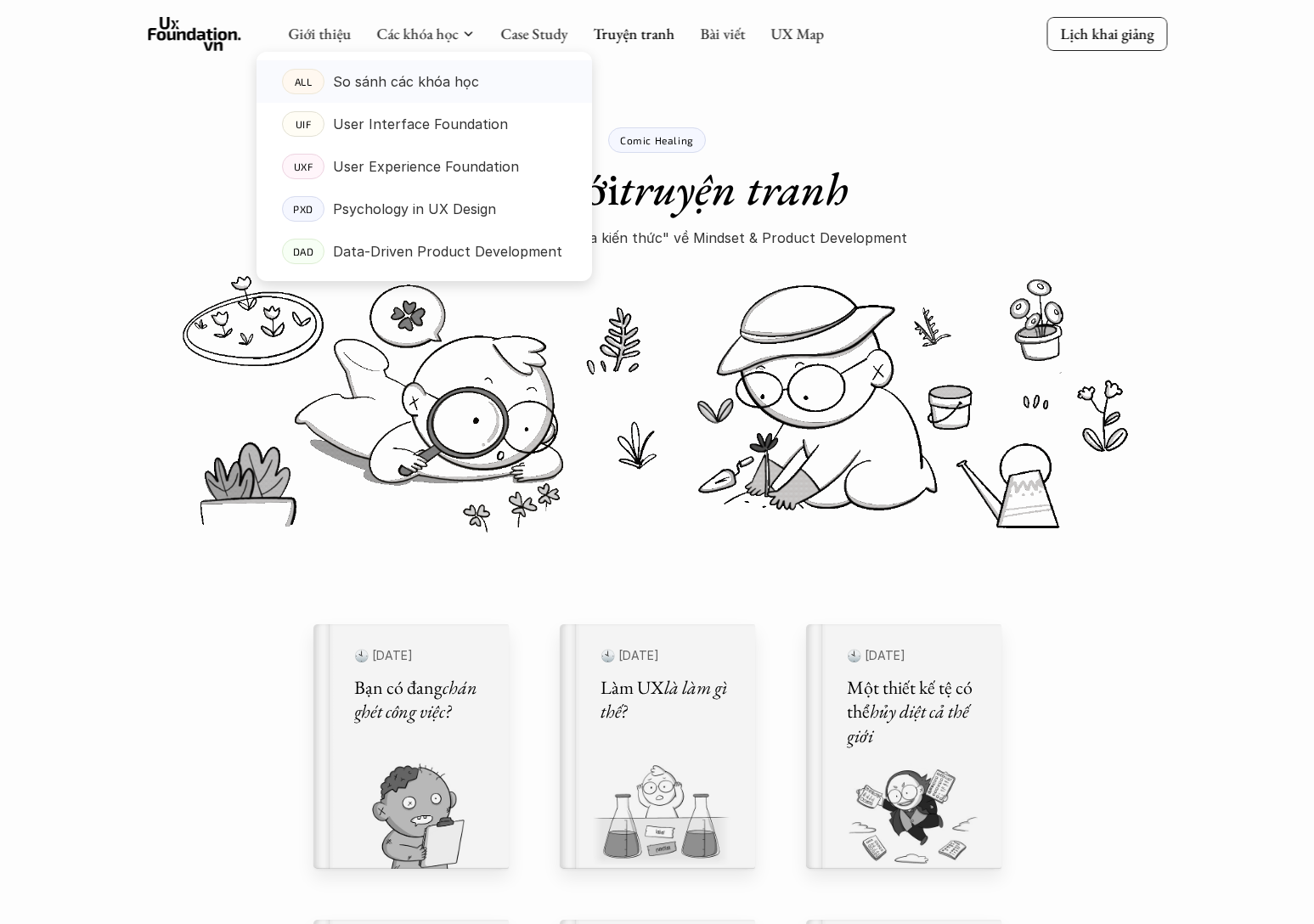 click on "So sánh các khóa học" at bounding box center [406, 82] 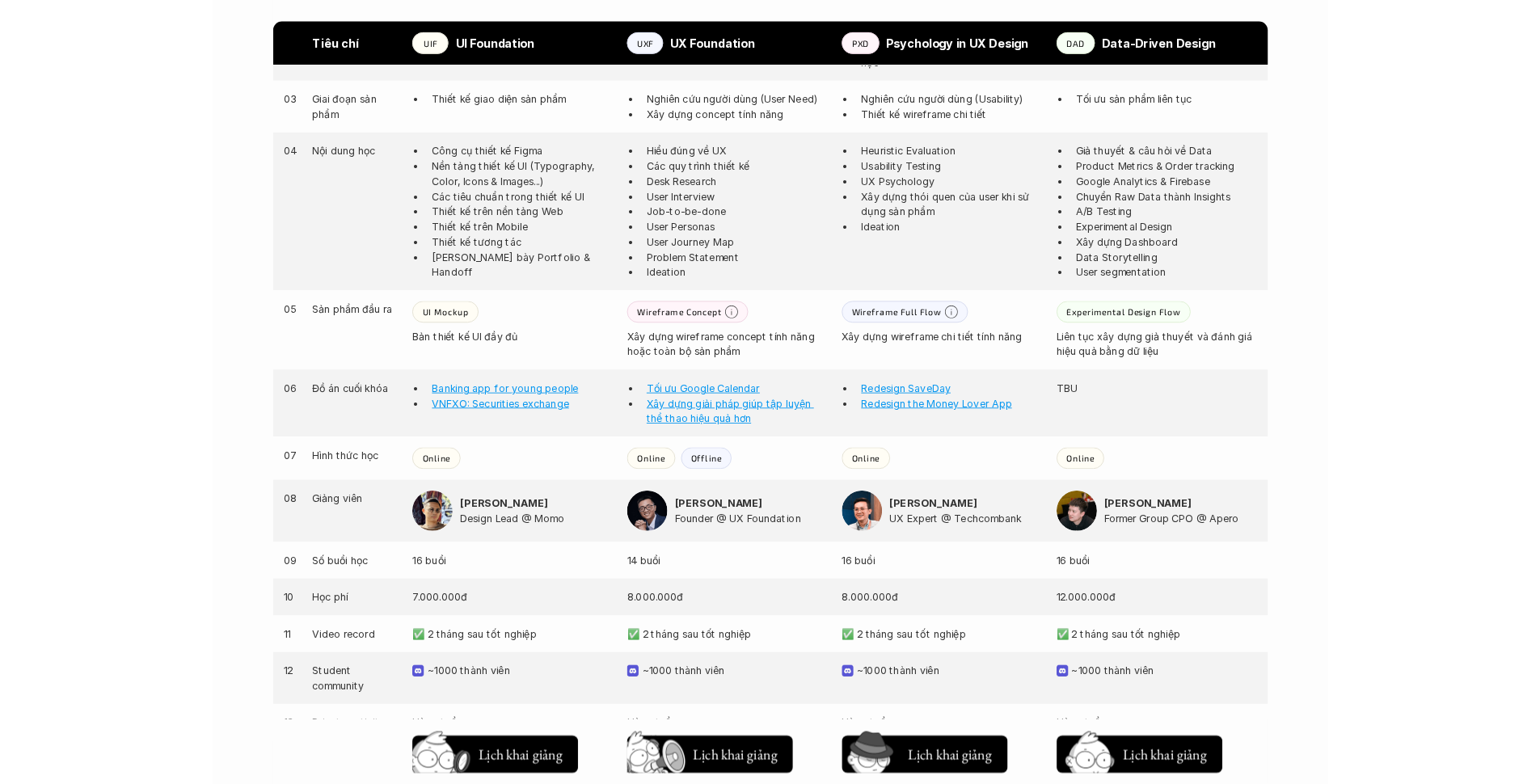 scroll, scrollTop: 1203, scrollLeft: 0, axis: vertical 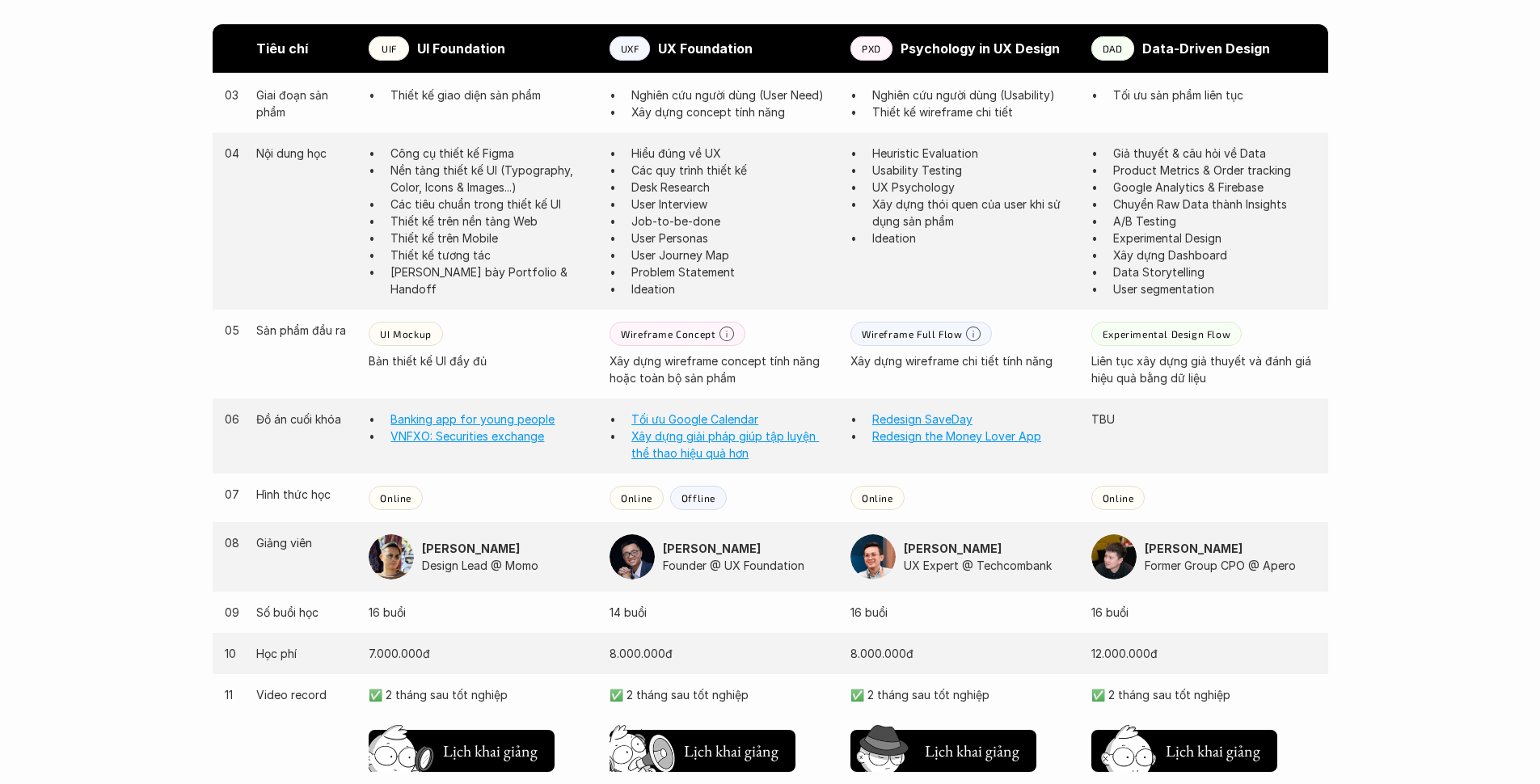 drag, startPoint x: 840, startPoint y: 528, endPoint x: 988, endPoint y: 565, distance: 152.55491 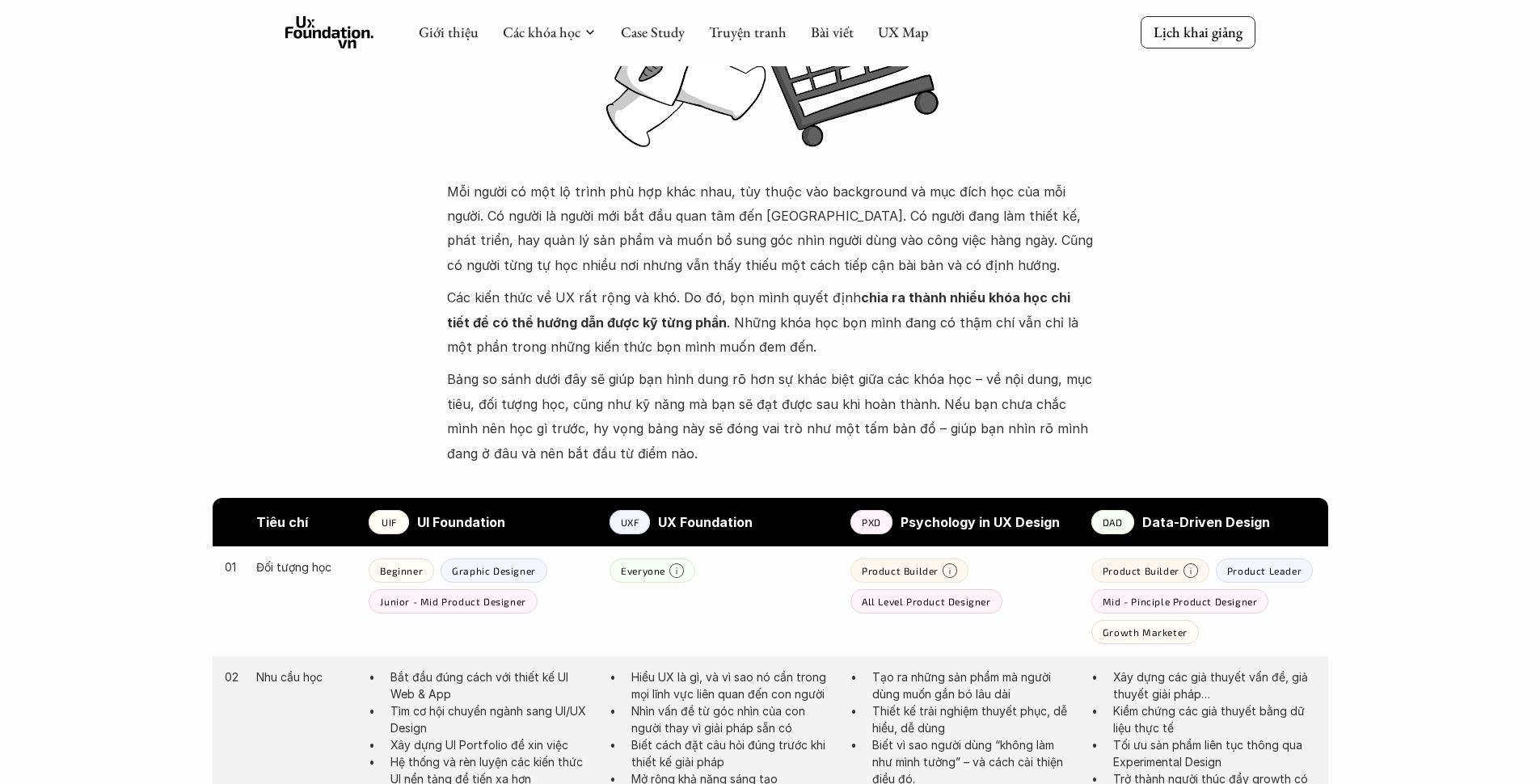 scroll, scrollTop: 39, scrollLeft: 0, axis: vertical 